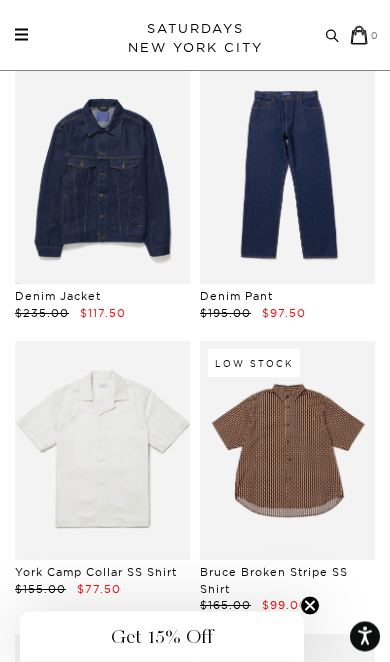scroll, scrollTop: 2998, scrollLeft: 0, axis: vertical 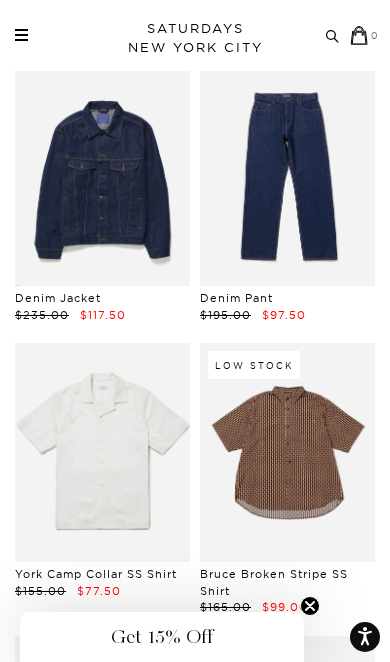click at bounding box center [287, 177] 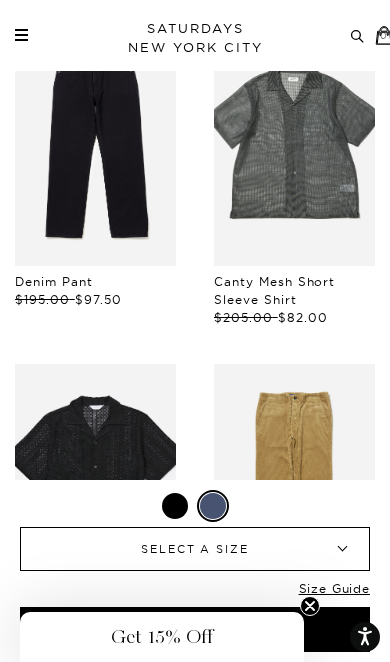 scroll, scrollTop: 1124, scrollLeft: 0, axis: vertical 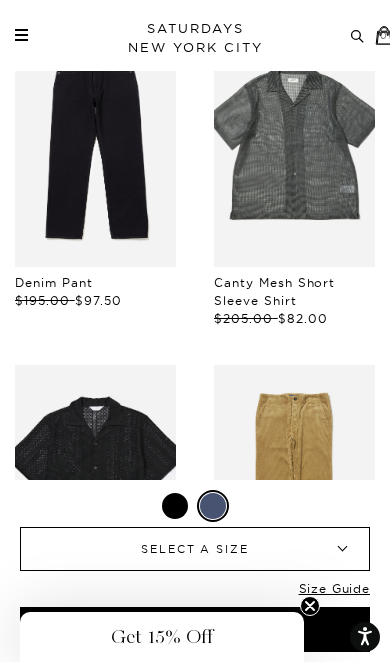click on "SELECT A SIZE ▾" at bounding box center [195, 549] 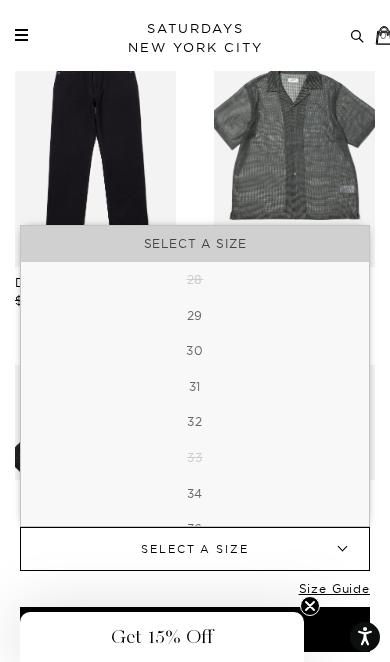 scroll, scrollTop: 0, scrollLeft: 0, axis: both 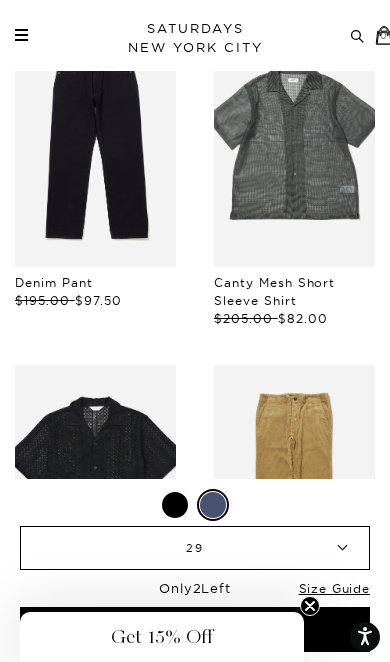 click on "29" at bounding box center (195, 548) 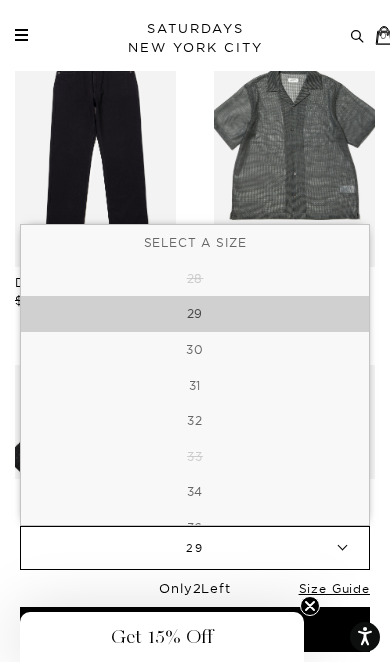 click on "30" at bounding box center (195, 350) 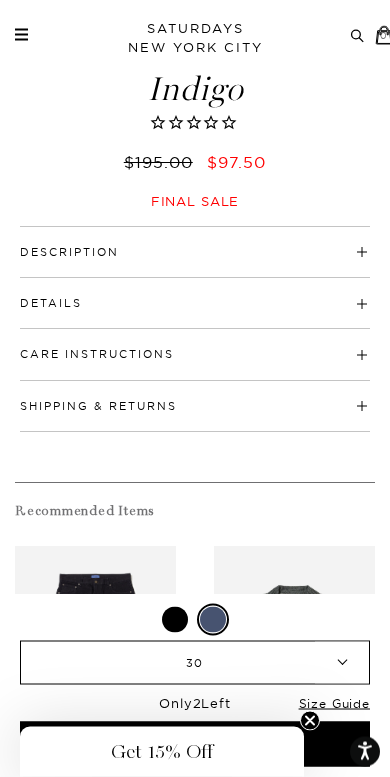 scroll, scrollTop: 615, scrollLeft: 0, axis: vertical 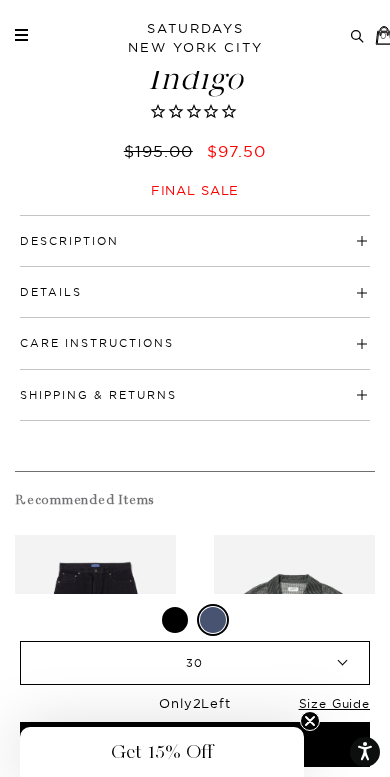 click on "Details" at bounding box center (51, 292) 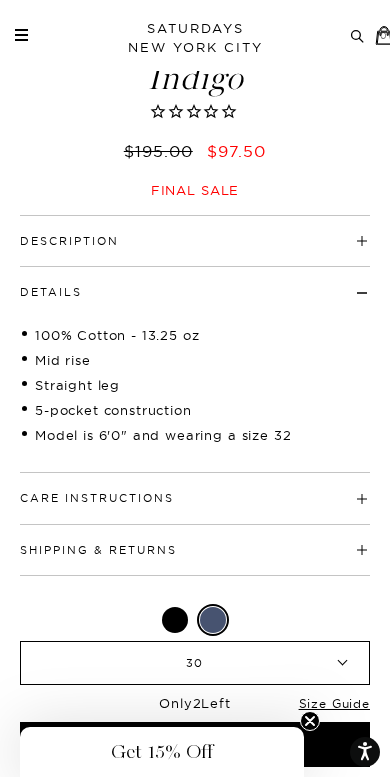 click on "Description" at bounding box center [69, 241] 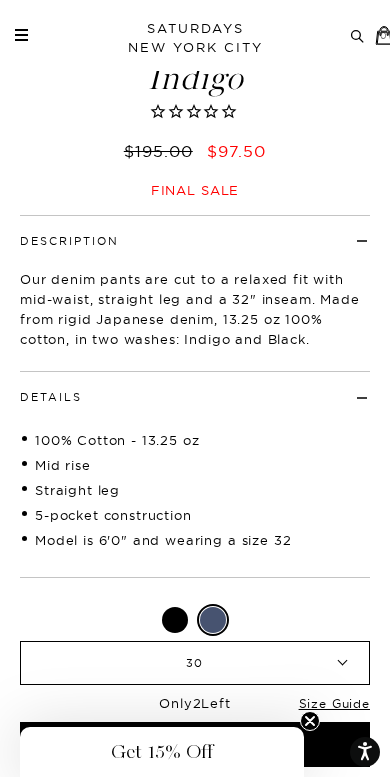 click on "30" at bounding box center [195, 663] 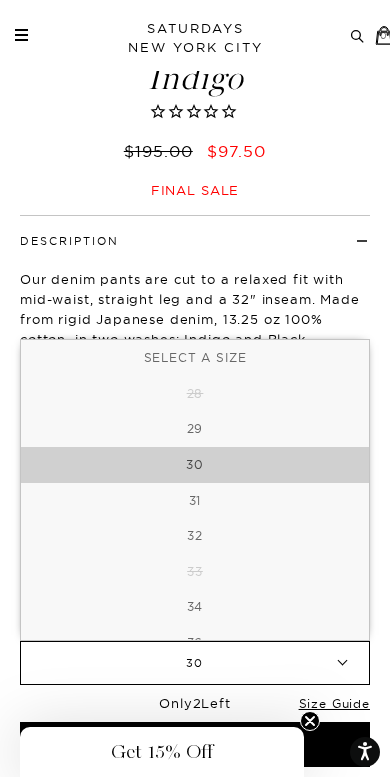 click on "29" at bounding box center (195, 429) 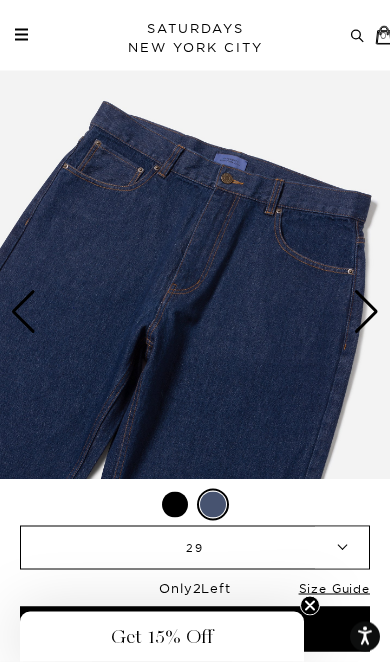 scroll, scrollTop: 63, scrollLeft: 0, axis: vertical 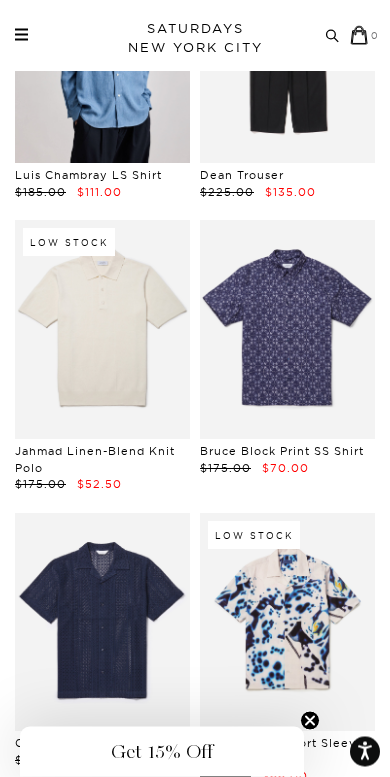 click at bounding box center (102, 330) 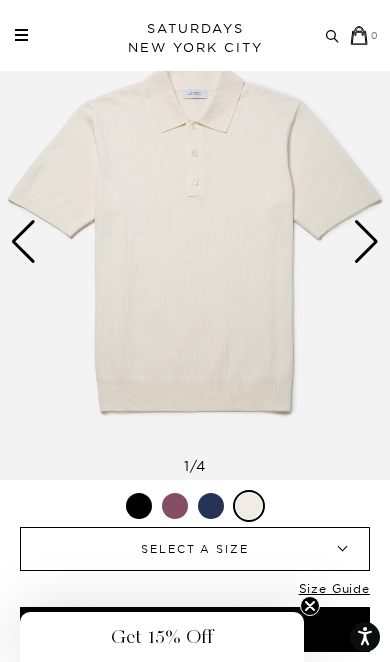 scroll, scrollTop: 130, scrollLeft: 0, axis: vertical 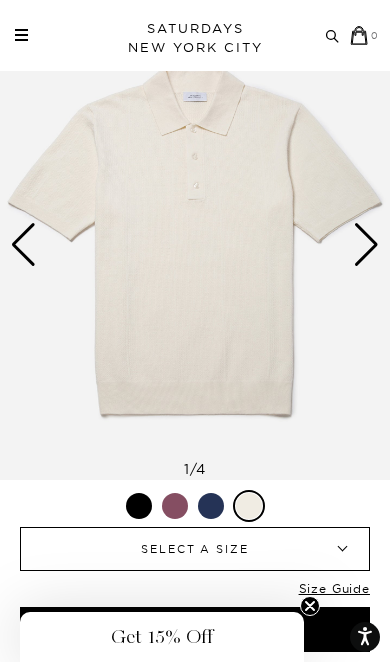 click on "SELECT A SIZE" at bounding box center (195, 549) 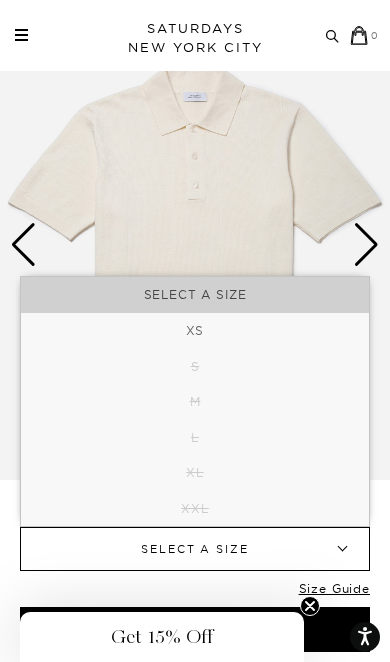 click at bounding box center [195, 245] 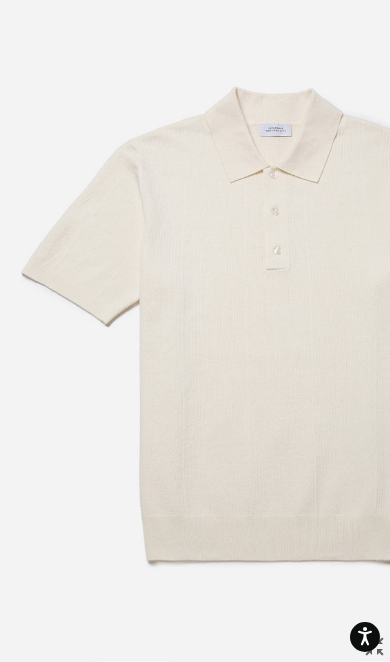 scroll, scrollTop: 0, scrollLeft: 80, axis: horizontal 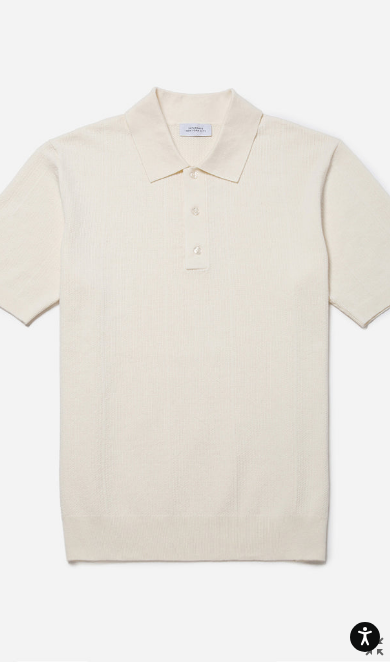 click at bounding box center (195, 331) 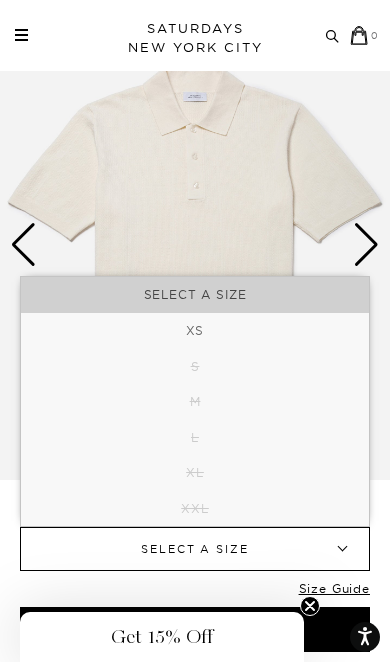 scroll, scrollTop: 0, scrollLeft: 0, axis: both 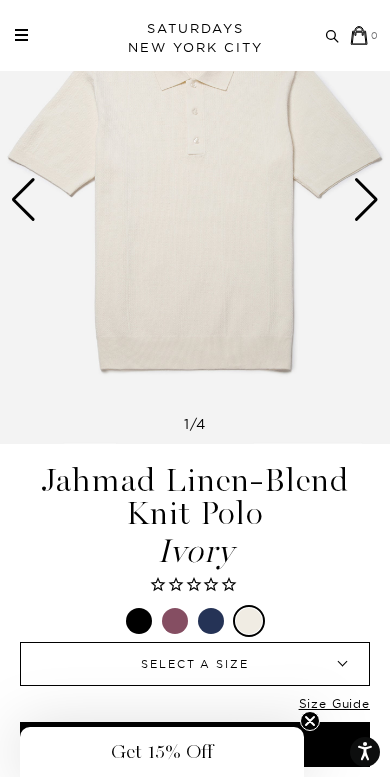 click at bounding box center (139, 621) 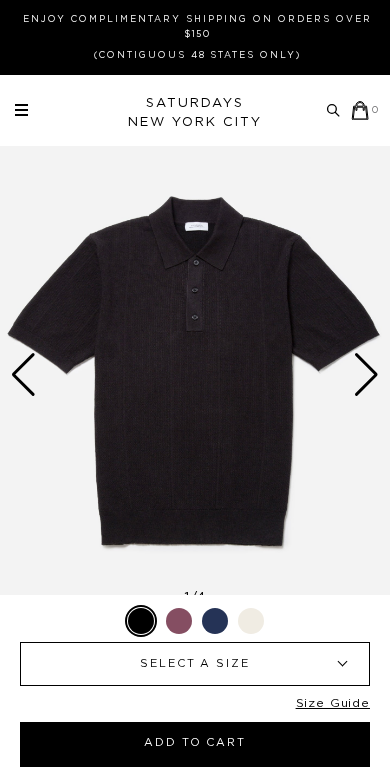 scroll, scrollTop: 0, scrollLeft: 0, axis: both 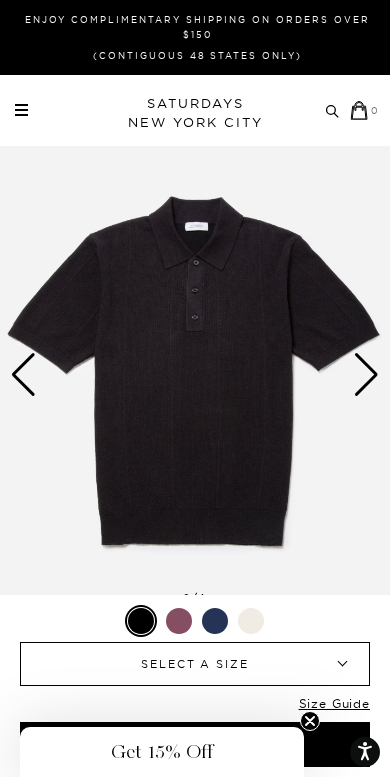 click on "SELECT A SIZE" at bounding box center [195, 664] 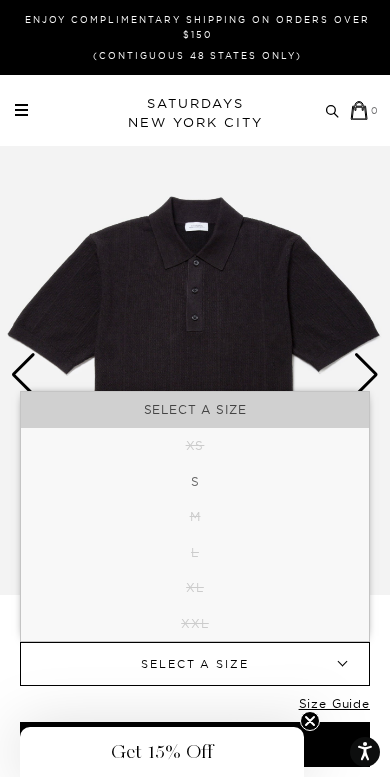 click on "SELECT A SIZE ▾" at bounding box center [195, 664] 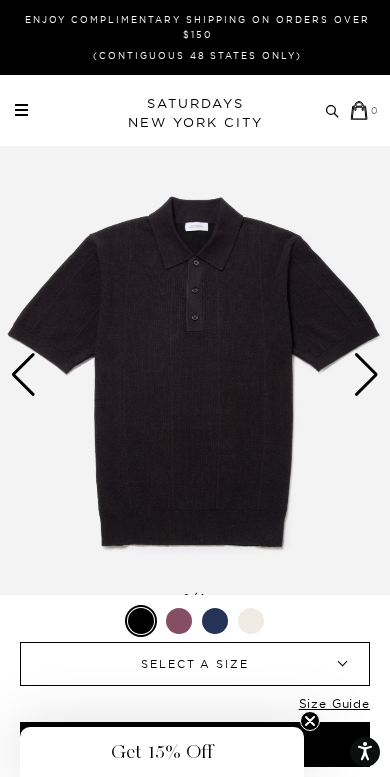 click at bounding box center (179, 621) 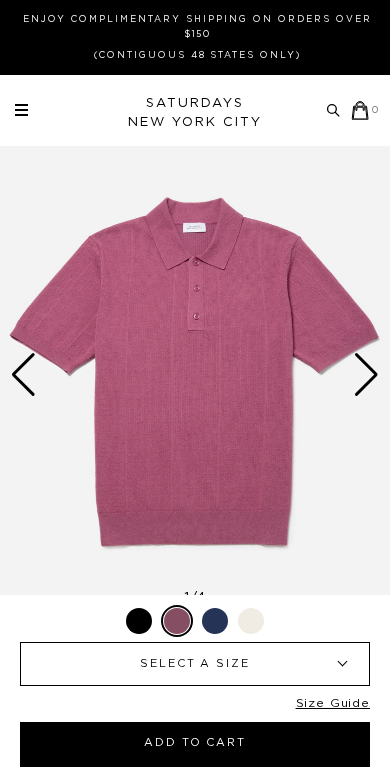 scroll, scrollTop: 0, scrollLeft: 0, axis: both 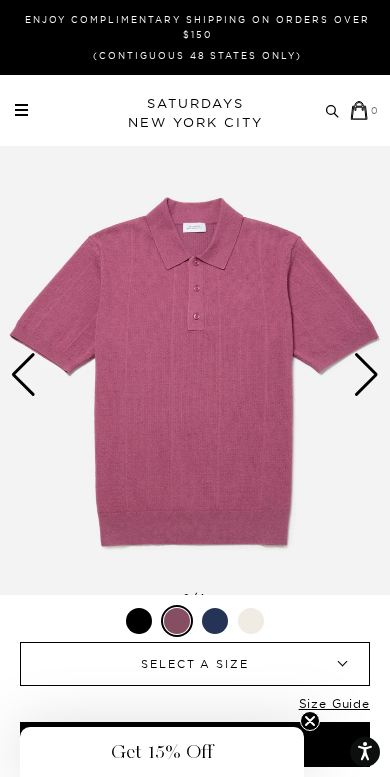click on "SELECT A SIZE" at bounding box center [195, 664] 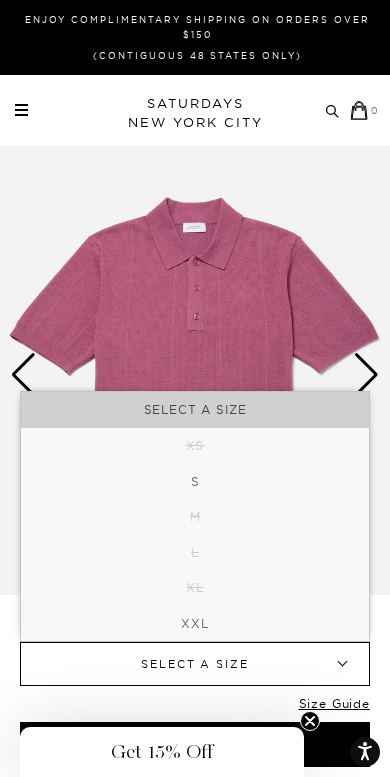 click on "SELECT A SIZE" at bounding box center (195, 664) 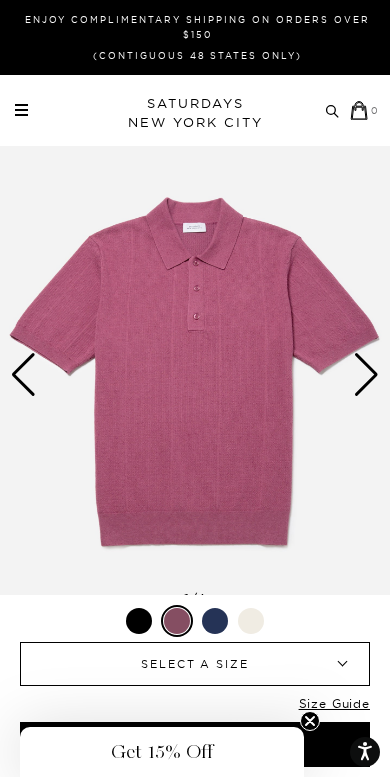 click at bounding box center [215, 621] 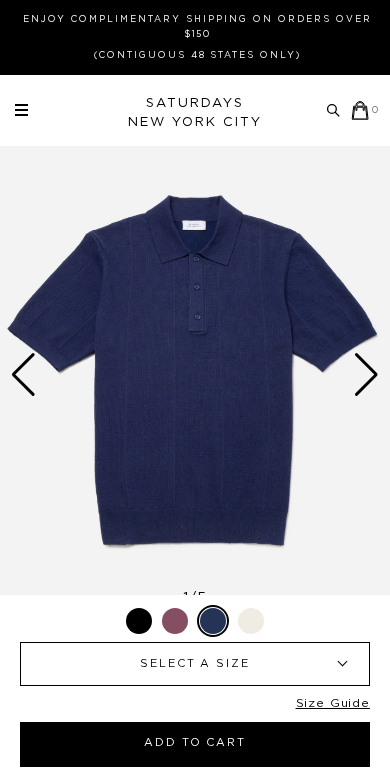 scroll, scrollTop: 0, scrollLeft: 0, axis: both 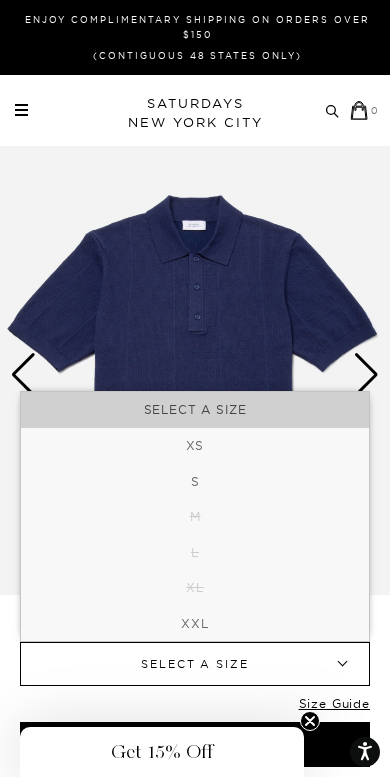 click on "SELECT A SIZE" at bounding box center [195, 664] 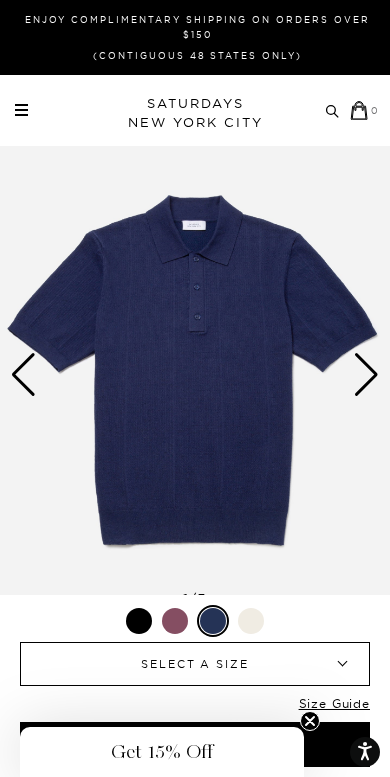click at bounding box center (21, 110) 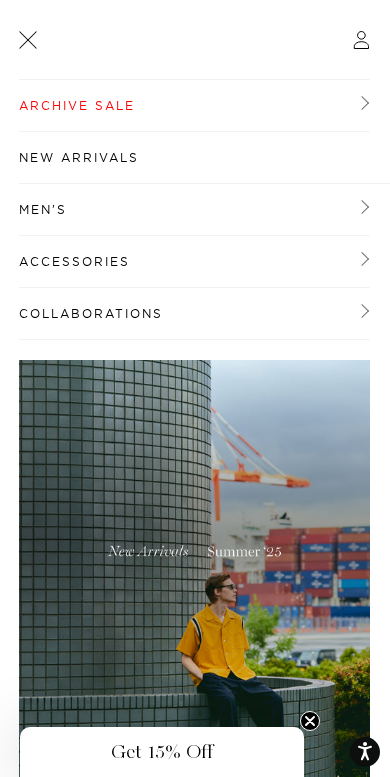 click on "Archive Sale" at bounding box center (194, 106) 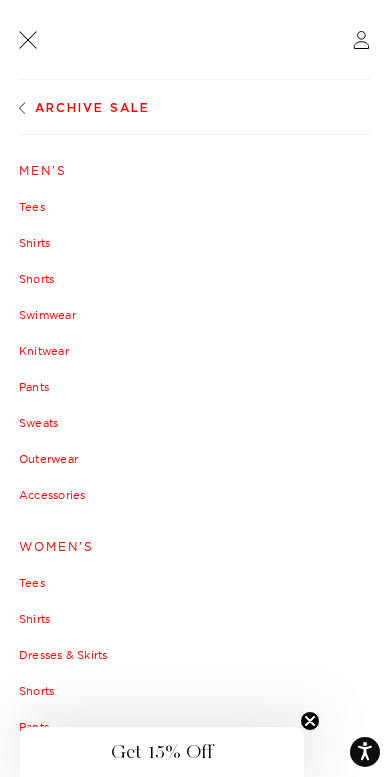 click on "Tees" at bounding box center [195, 207] 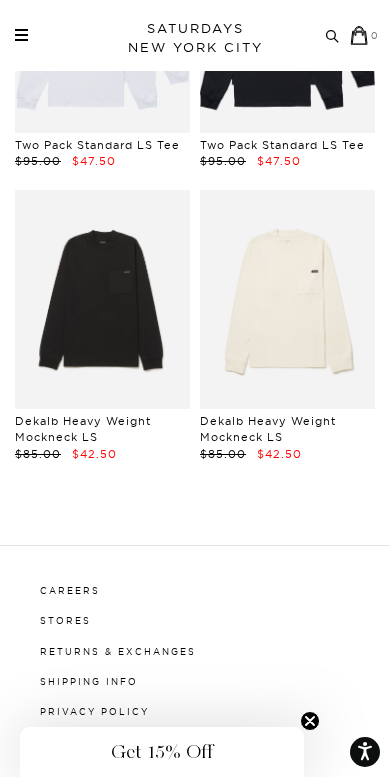 scroll, scrollTop: 8424, scrollLeft: 0, axis: vertical 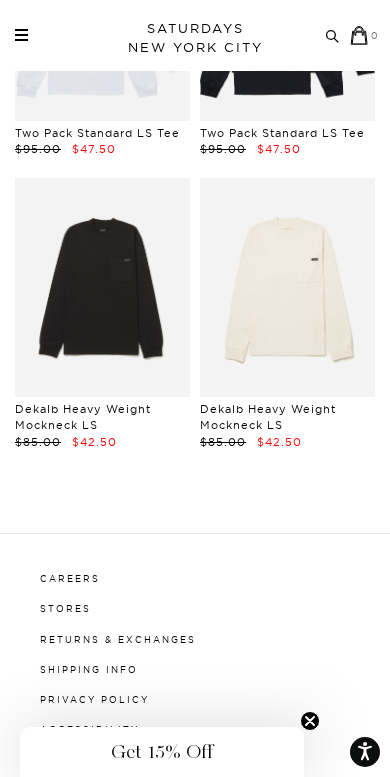 click at bounding box center [21, 40] 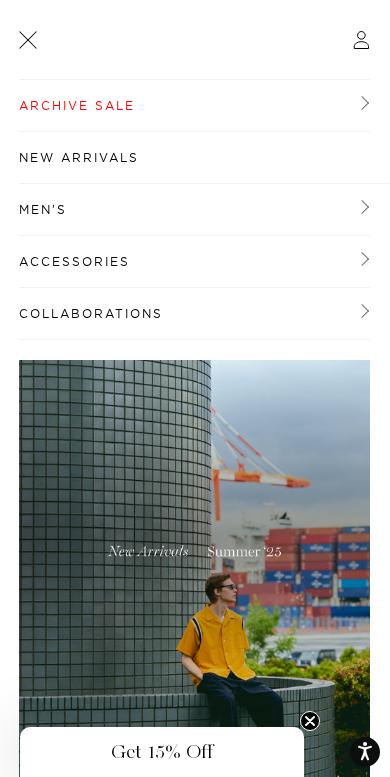 scroll, scrollTop: 0, scrollLeft: 0, axis: both 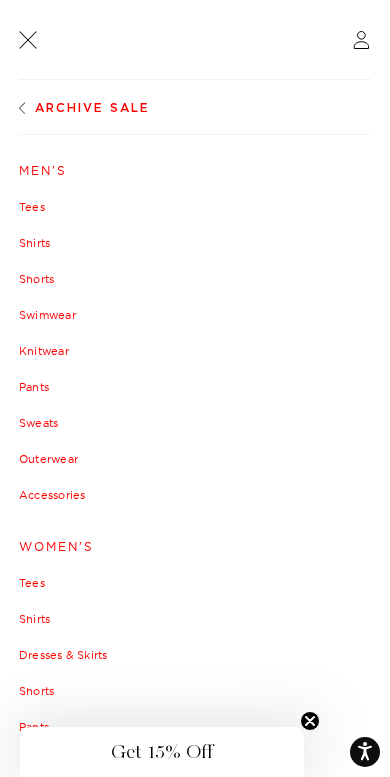 click on "Knitwear" at bounding box center (195, 351) 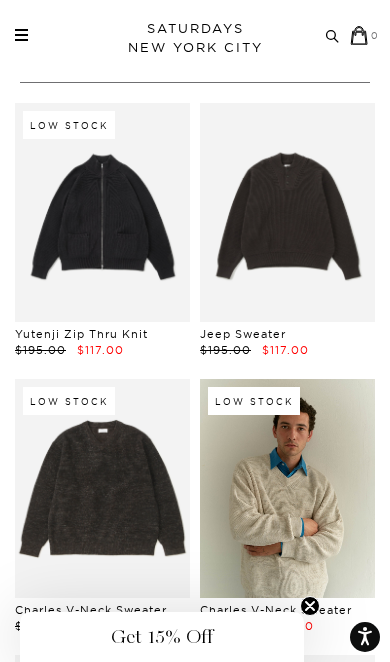scroll, scrollTop: 162, scrollLeft: 0, axis: vertical 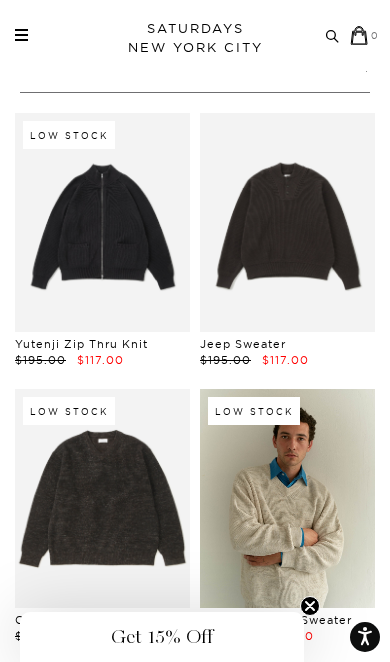click at bounding box center [287, 222] 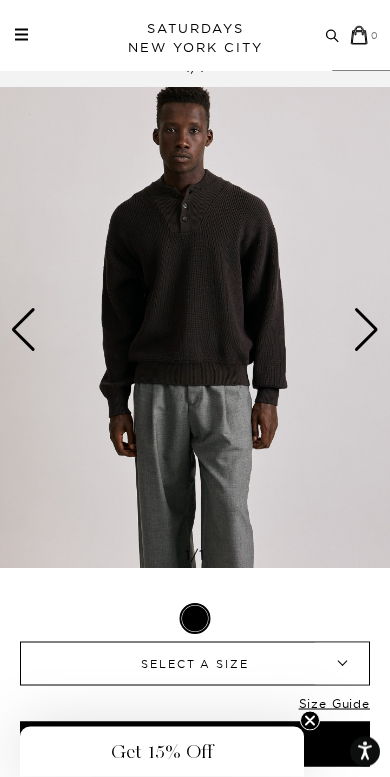 scroll, scrollTop: 532, scrollLeft: 0, axis: vertical 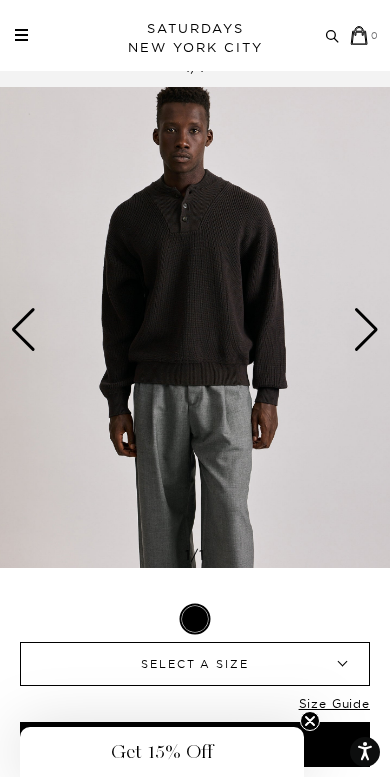click on "SELECT A SIZE" at bounding box center (195, 664) 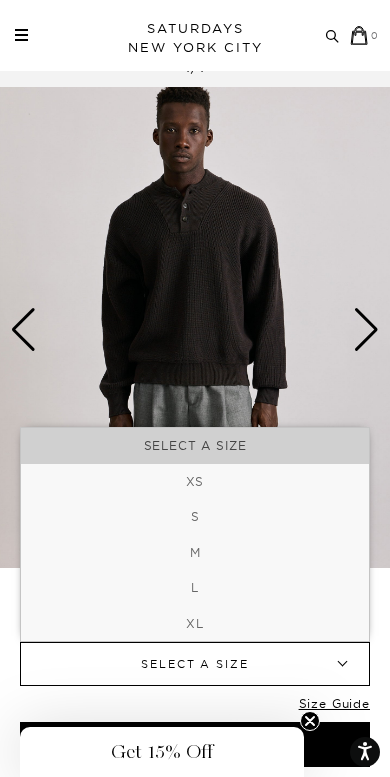 click on "M" at bounding box center [195, 553] 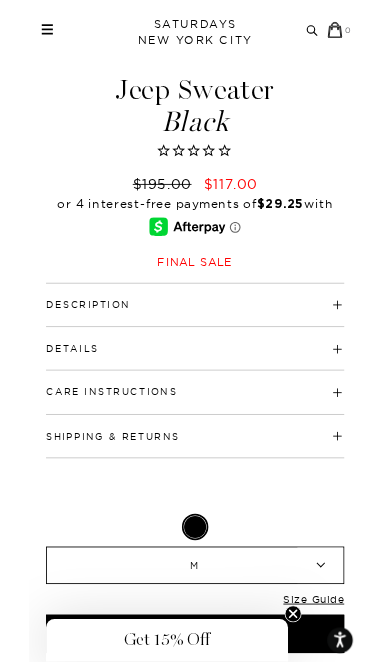 scroll, scrollTop: 2987, scrollLeft: 0, axis: vertical 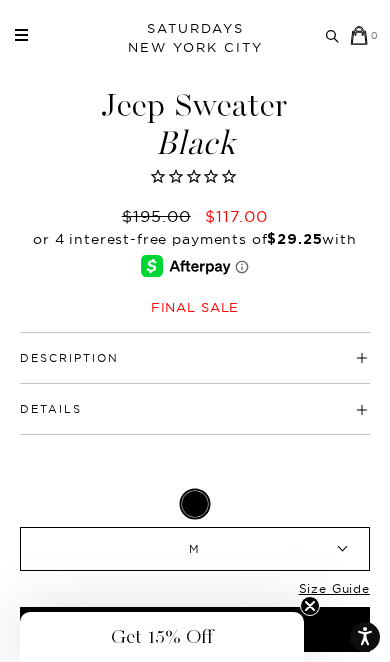 click on "Description" at bounding box center (195, 349) 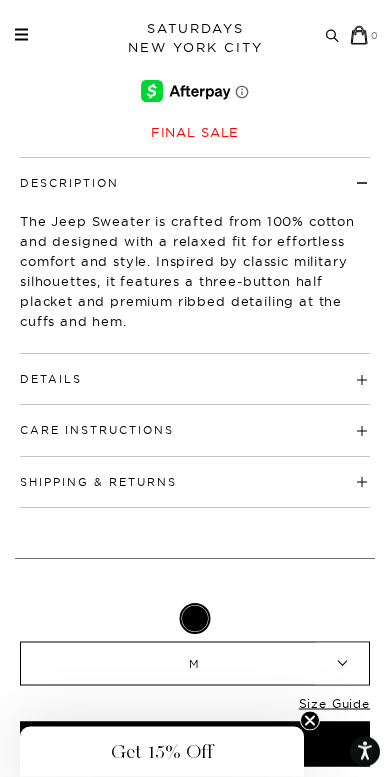 scroll, scrollTop: 3168, scrollLeft: 0, axis: vertical 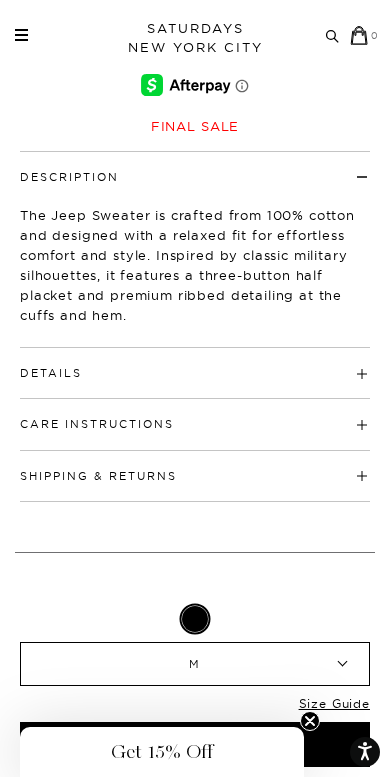 click on "Details" at bounding box center (195, 364) 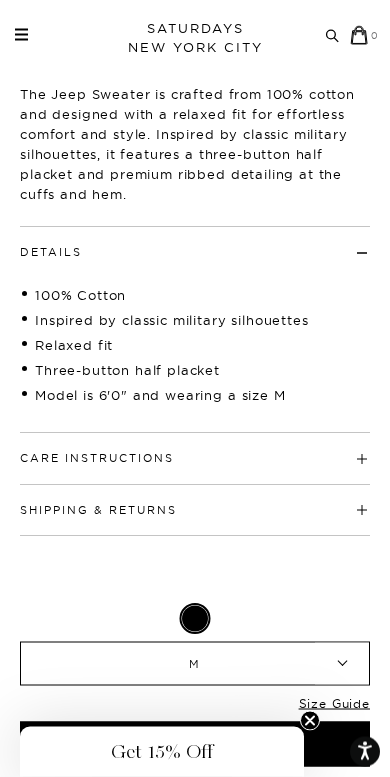 scroll, scrollTop: 3309, scrollLeft: 0, axis: vertical 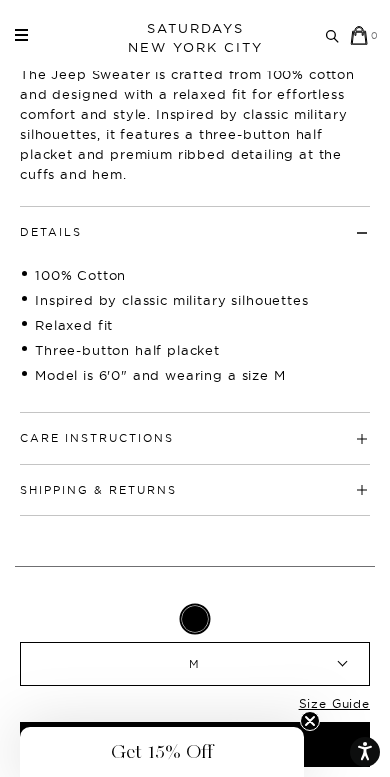 click on "Size Guide" at bounding box center (334, 709) 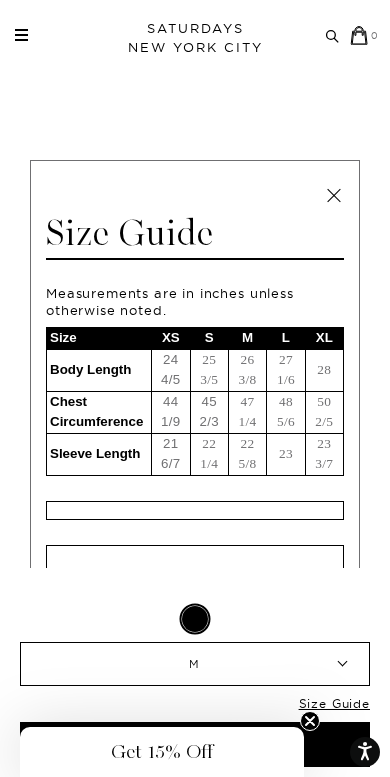 click 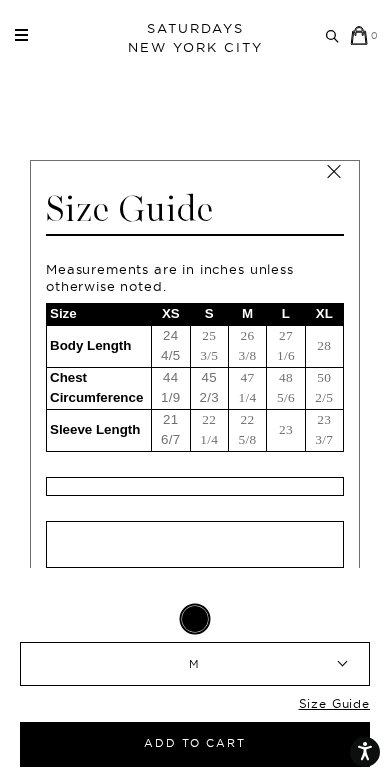 scroll, scrollTop: 23, scrollLeft: 0, axis: vertical 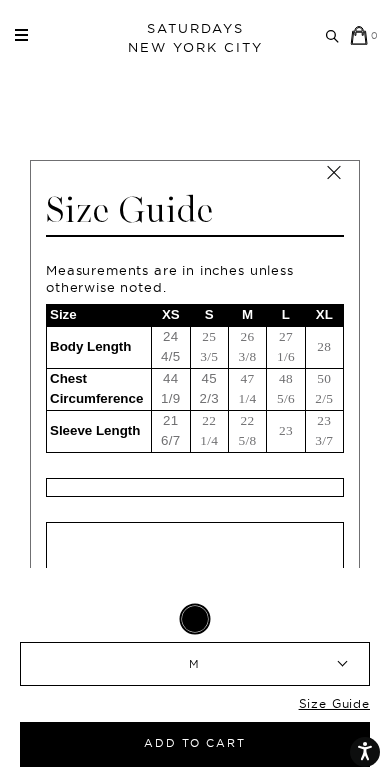 click at bounding box center [195, 388] 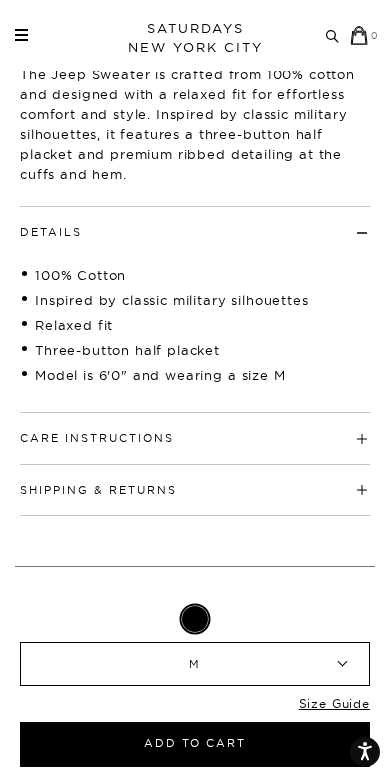 click on "Add to Cart" at bounding box center [195, 744] 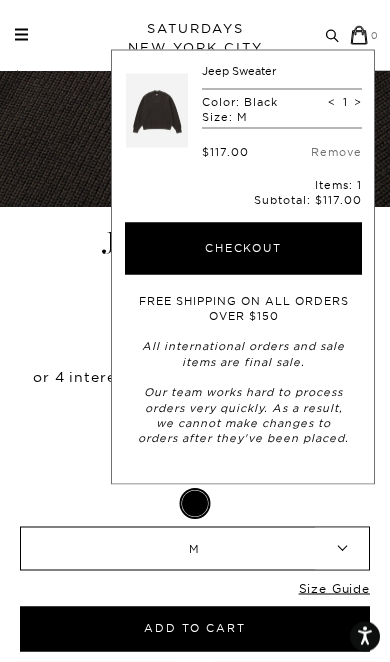 scroll, scrollTop: 2823, scrollLeft: 0, axis: vertical 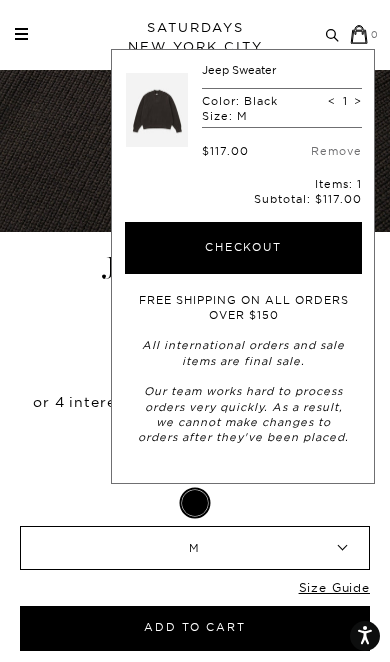 click at bounding box center [21, 40] 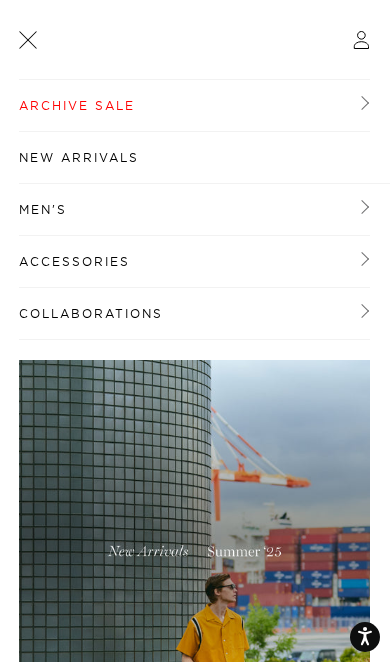 click on "Archive Sale" at bounding box center [194, 106] 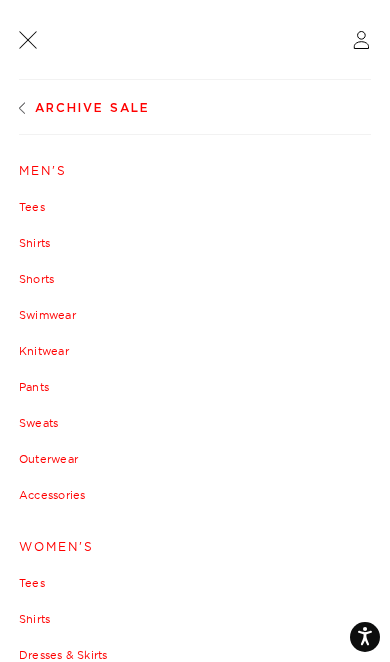 click on "Shirts" at bounding box center [195, 243] 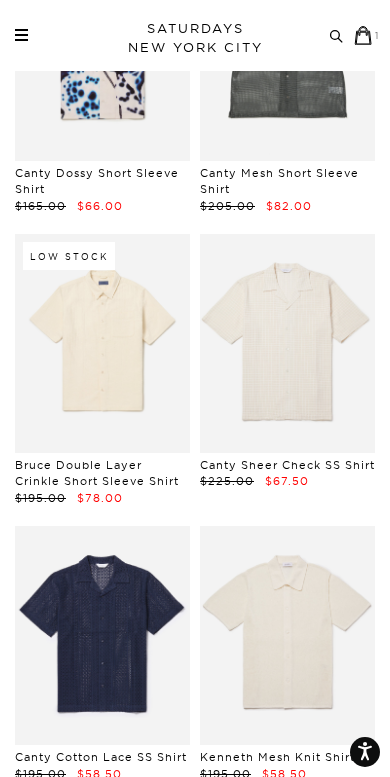 scroll, scrollTop: 4619, scrollLeft: 0, axis: vertical 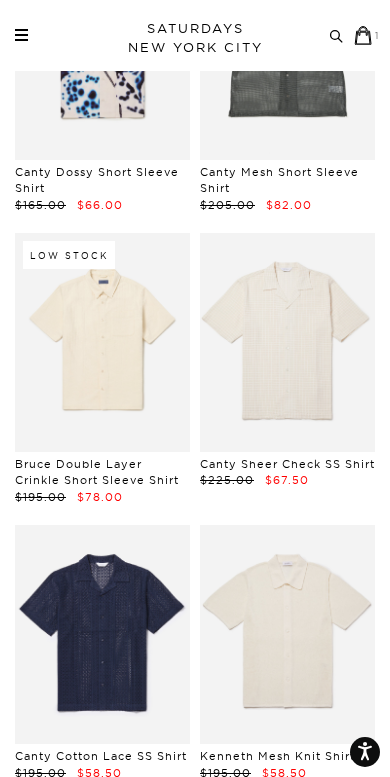 click at bounding box center (287, 342) 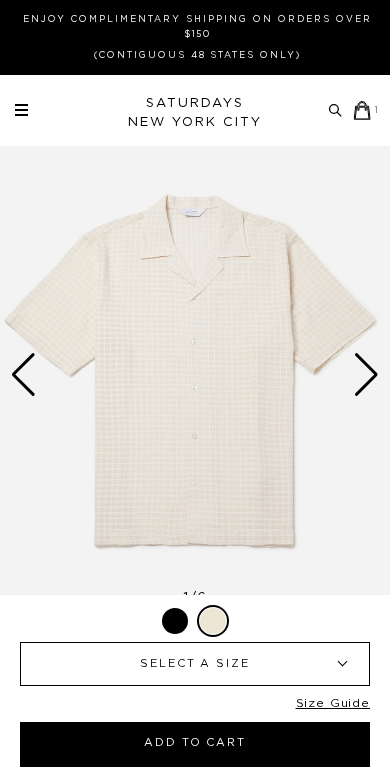 scroll, scrollTop: 0, scrollLeft: 0, axis: both 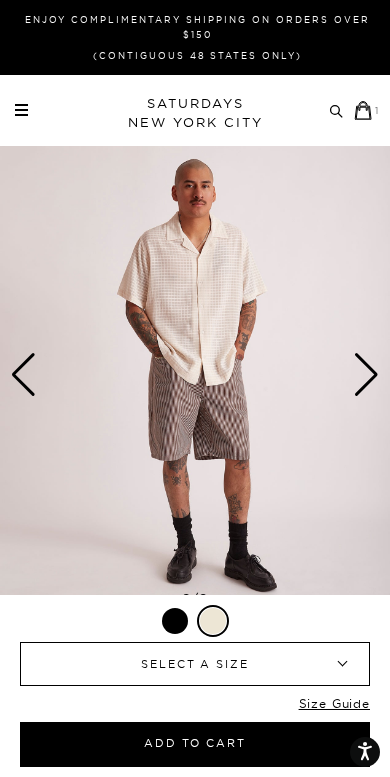 click on "Add to Cart" at bounding box center [195, 744] 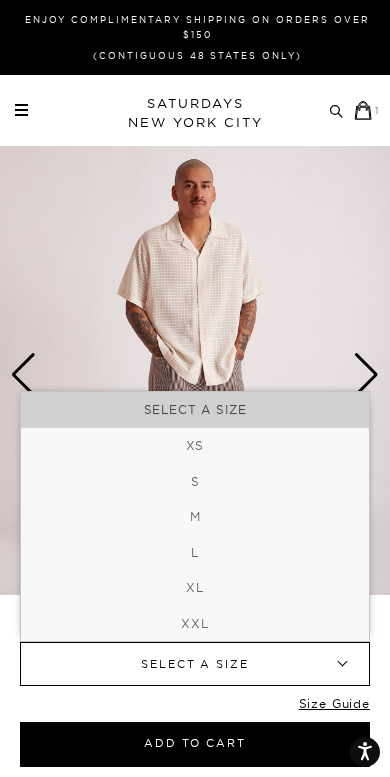 click on "S" at bounding box center (195, 482) 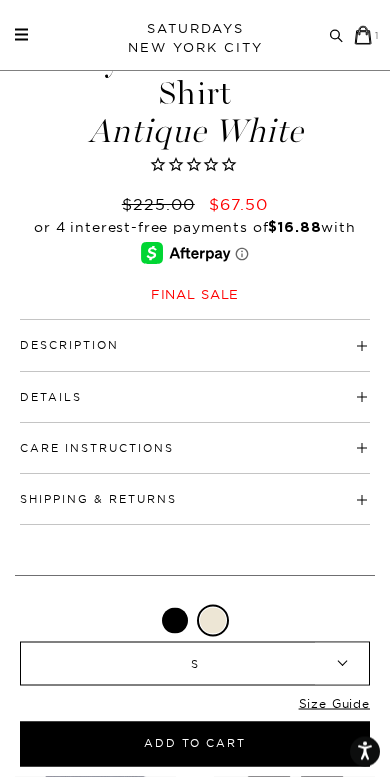 scroll, scrollTop: 605, scrollLeft: 0, axis: vertical 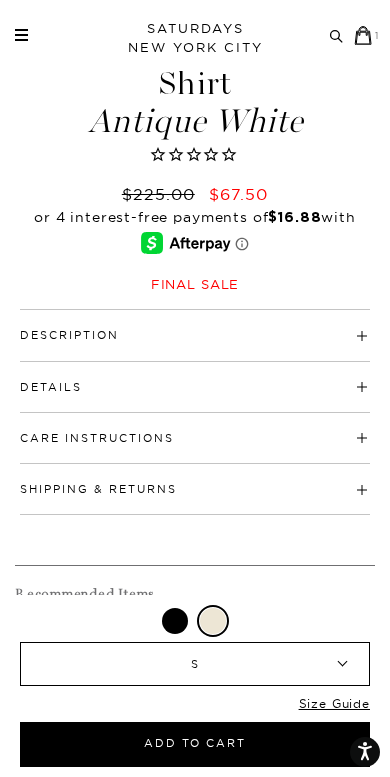 click on "Details" at bounding box center (195, 378) 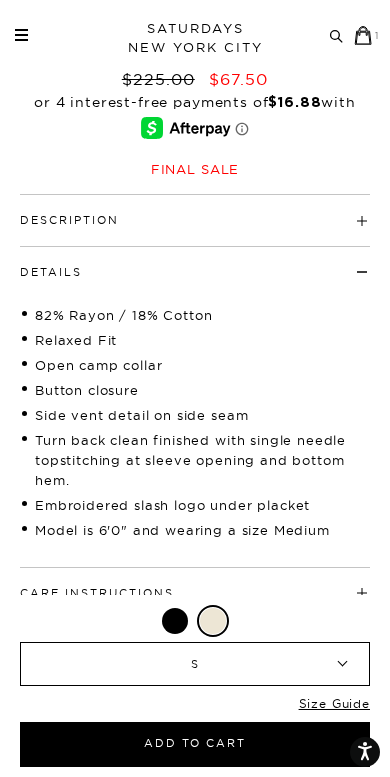 scroll, scrollTop: 723, scrollLeft: 0, axis: vertical 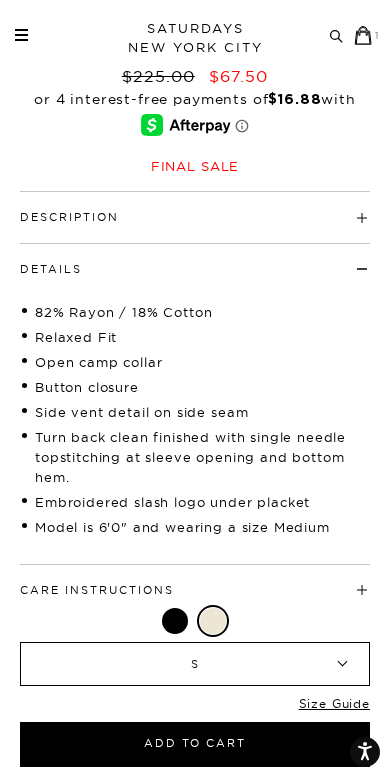 click on "Description" at bounding box center [195, 208] 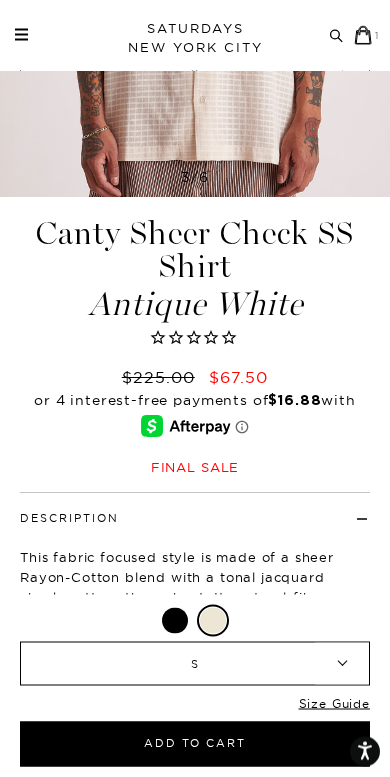 scroll, scrollTop: 423, scrollLeft: 0, axis: vertical 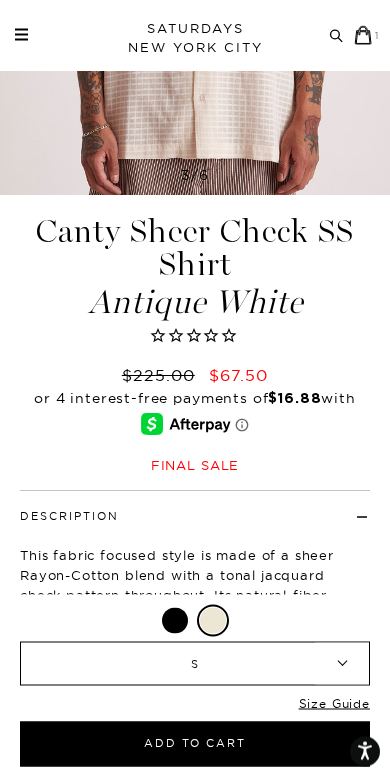click on "Size Guide" at bounding box center [334, 709] 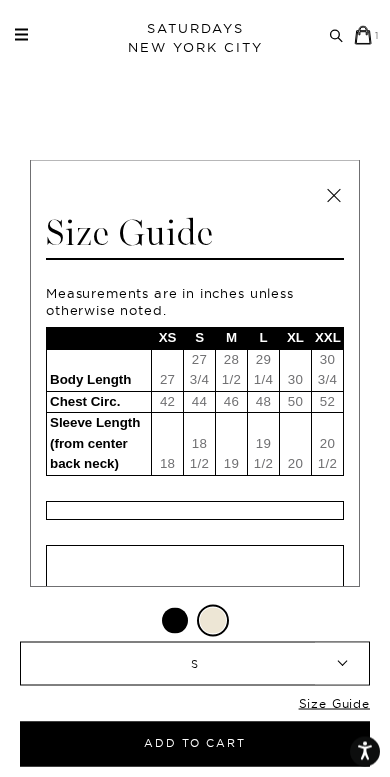 scroll, scrollTop: 424, scrollLeft: 0, axis: vertical 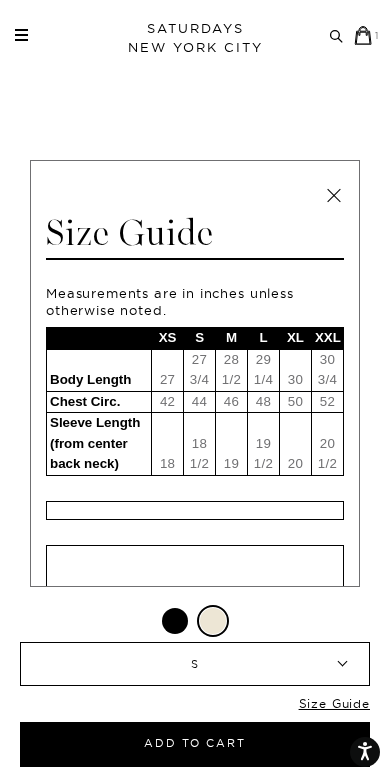 click at bounding box center (334, 196) 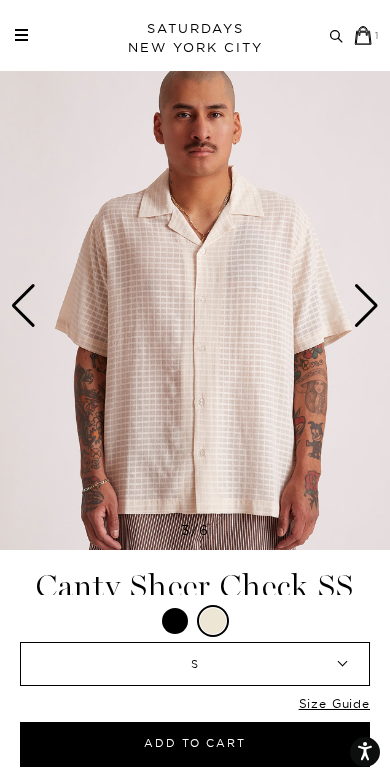scroll, scrollTop: 74, scrollLeft: 0, axis: vertical 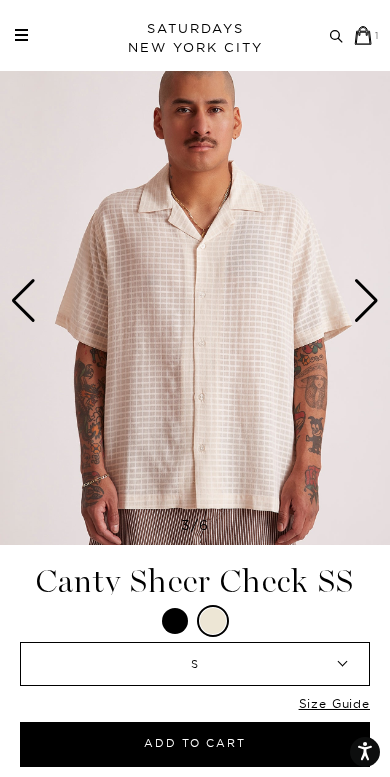 click on "Add to Cart" at bounding box center [195, 744] 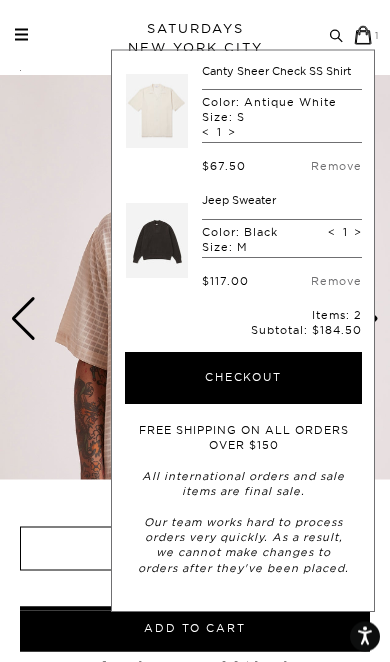 scroll, scrollTop: 49, scrollLeft: 0, axis: vertical 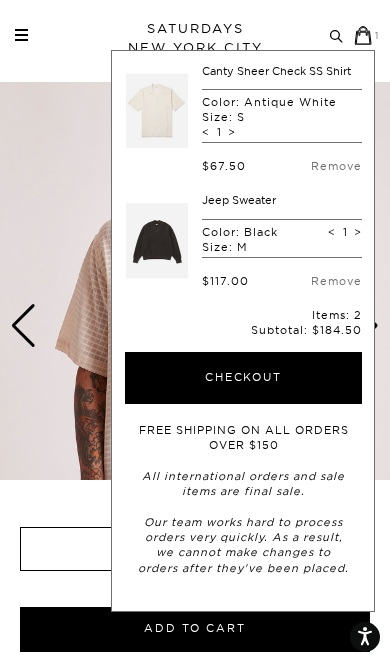 click on "Archive Sale
Men's
Tees
Shirts
Shorts
Swim
Knitwear
Pants
Sweats
Women's" at bounding box center (195, 35) 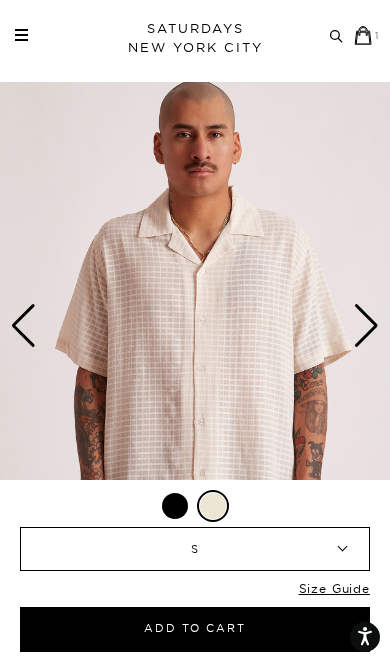 click at bounding box center (21, 35) 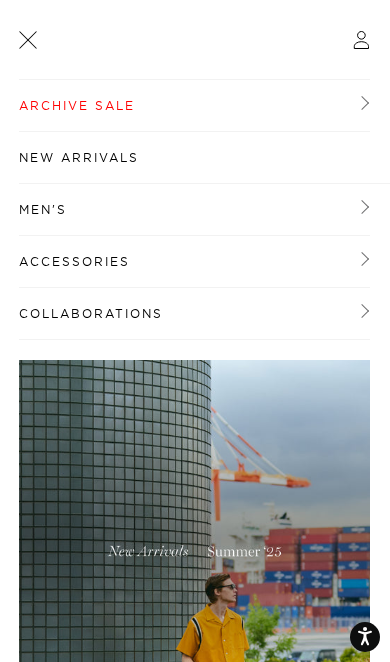 click on "Archive Sale" at bounding box center (194, 106) 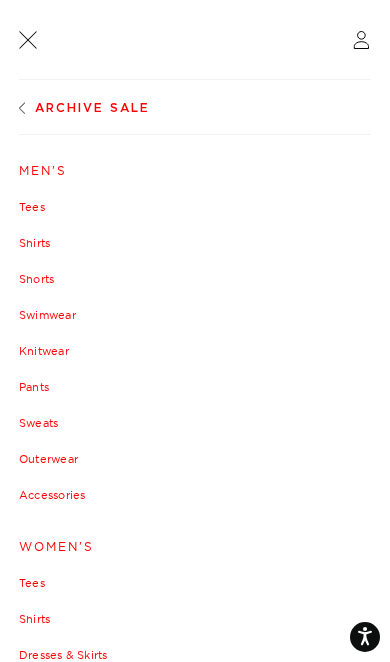 click on "Shirts" at bounding box center (195, 243) 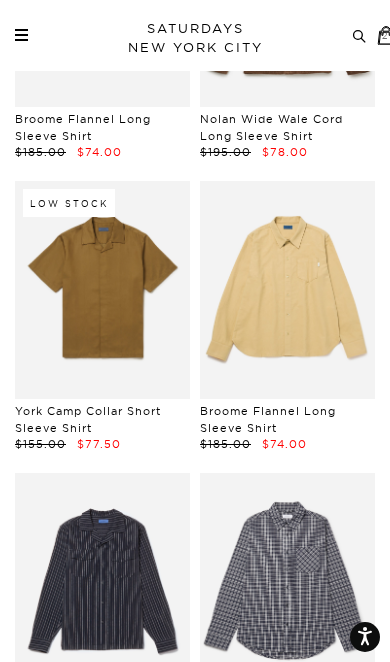 scroll, scrollTop: 10909, scrollLeft: 0, axis: vertical 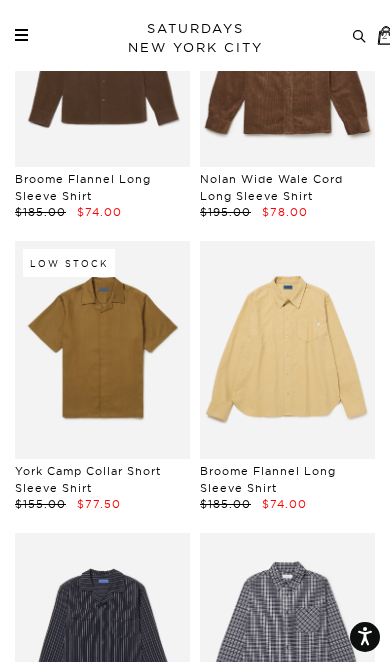 click at bounding box center (287, 350) 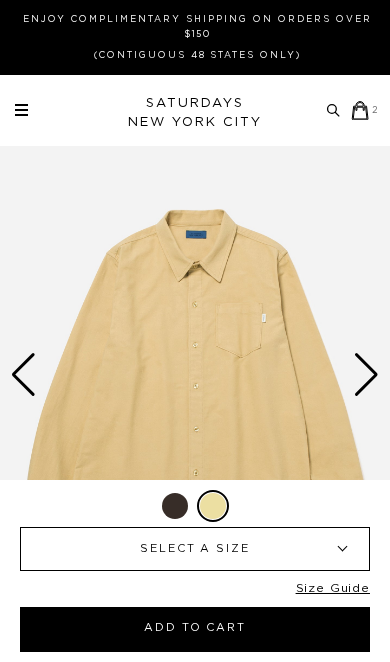 scroll, scrollTop: 0, scrollLeft: 0, axis: both 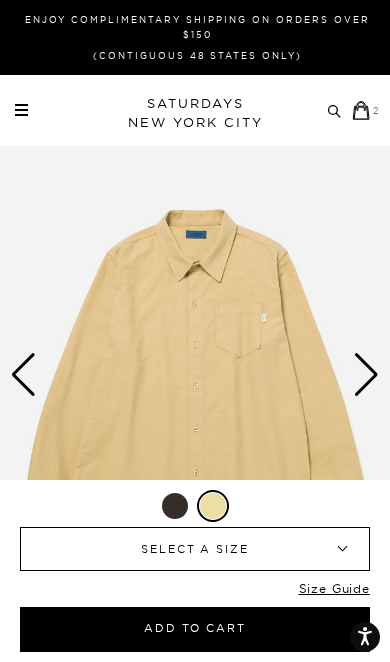 click at bounding box center [366, 375] 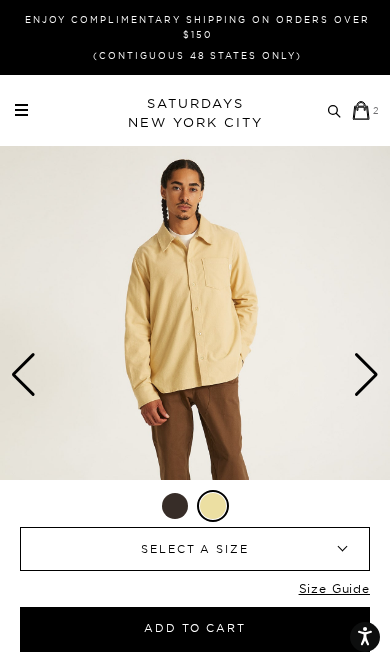 click on "SELECT A SIZE" at bounding box center (195, 549) 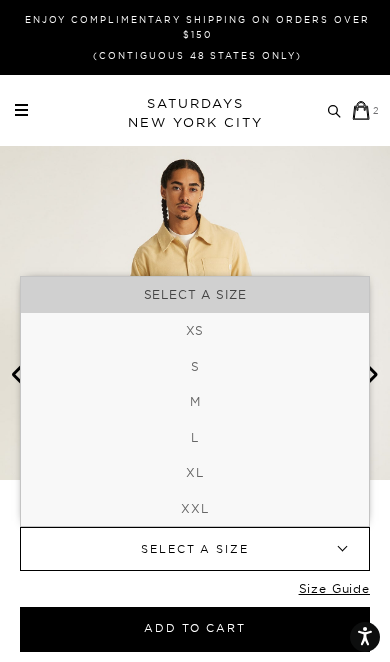 click on "S" at bounding box center (195, 367) 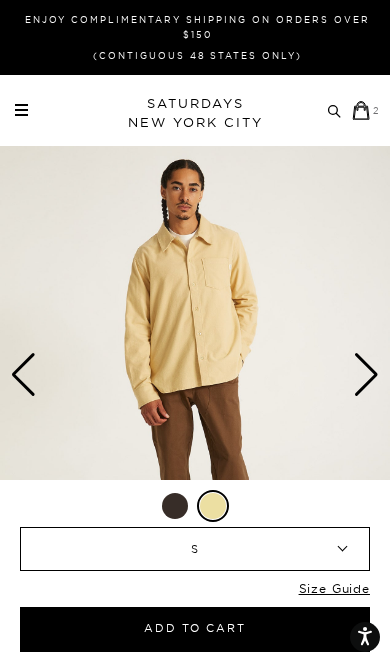 click on "Add to Cart" at bounding box center [195, 629] 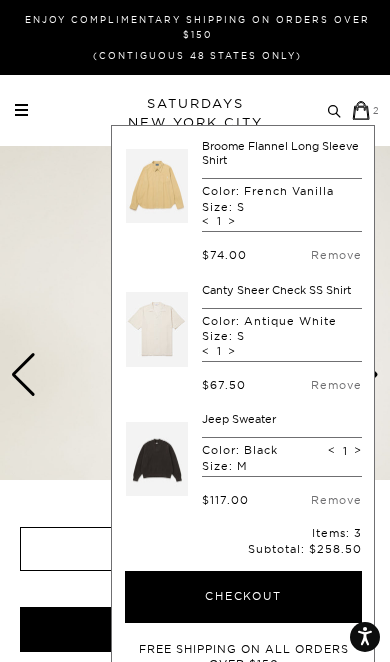 click at bounding box center (21, 105) 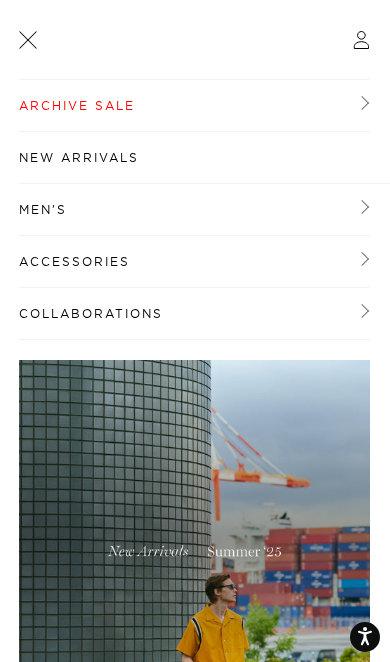 click on "Archive Sale" at bounding box center [194, 106] 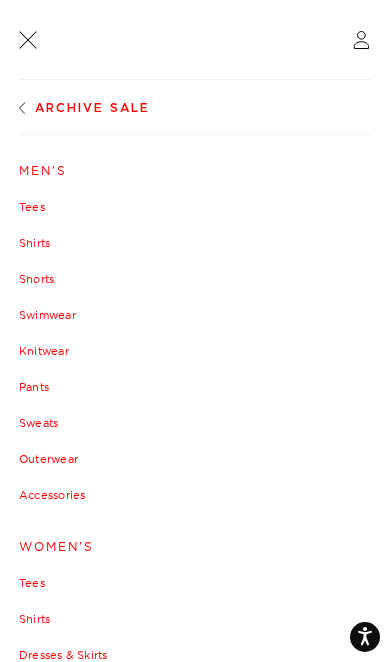 click on "Pants" at bounding box center (195, 387) 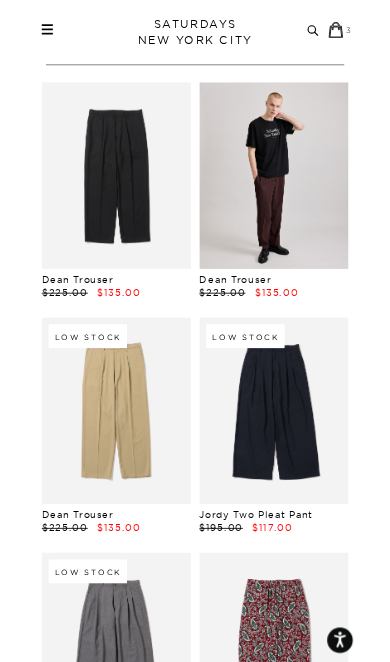 scroll, scrollTop: 178, scrollLeft: 0, axis: vertical 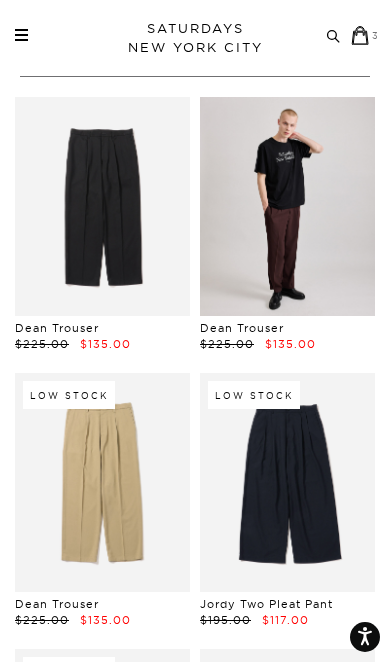 click at bounding box center (102, 482) 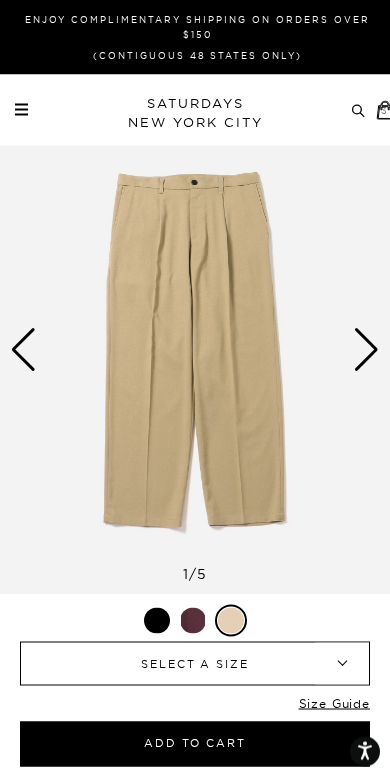 scroll, scrollTop: 42, scrollLeft: 0, axis: vertical 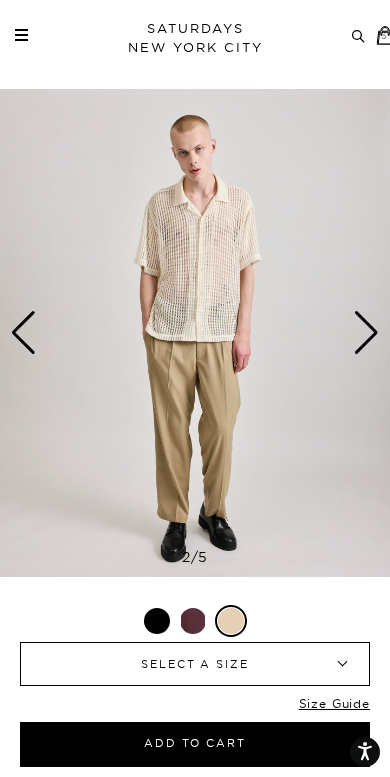 click at bounding box center (193, 621) 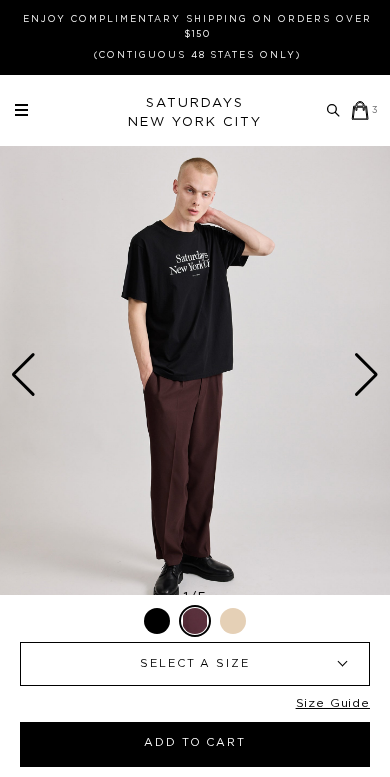 scroll, scrollTop: 0, scrollLeft: 0, axis: both 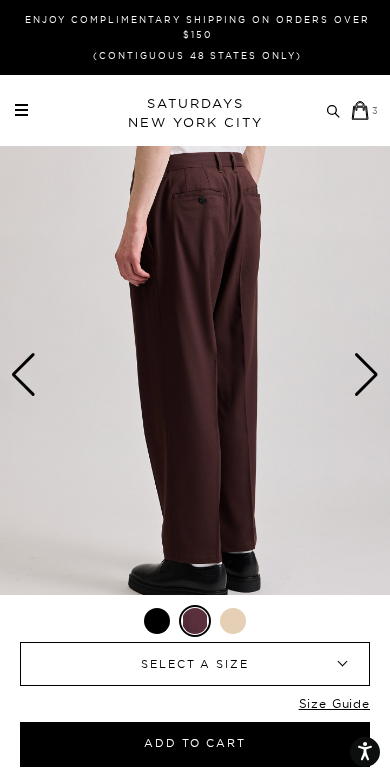 click at bounding box center [233, 621] 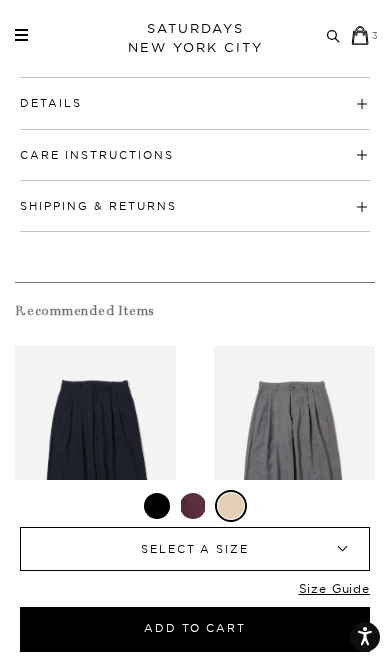 scroll, scrollTop: 825, scrollLeft: 0, axis: vertical 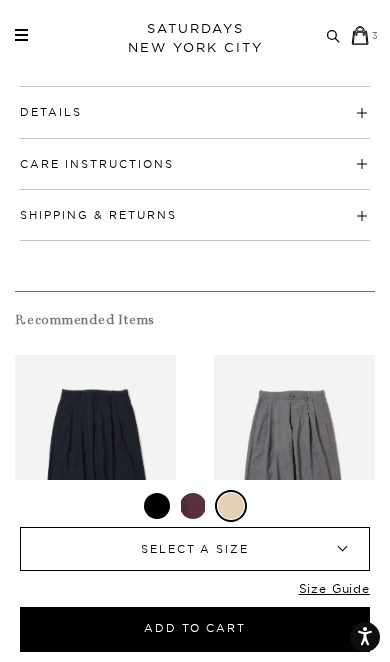click on "SELECT A SIZE" at bounding box center (195, 549) 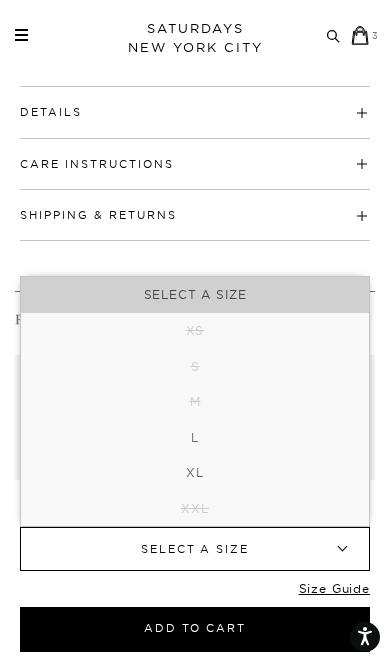 click on "SELECT A SIZE" at bounding box center (195, 549) 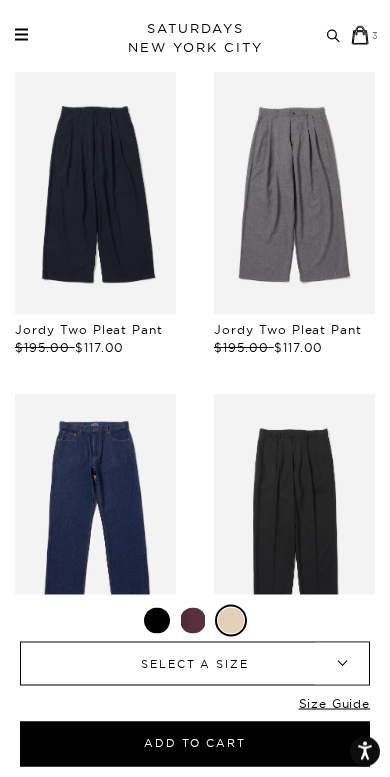 scroll, scrollTop: 1108, scrollLeft: 0, axis: vertical 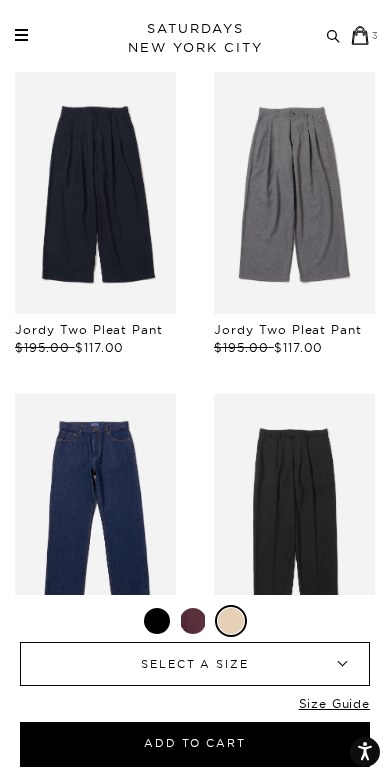 click at bounding box center [294, 193] 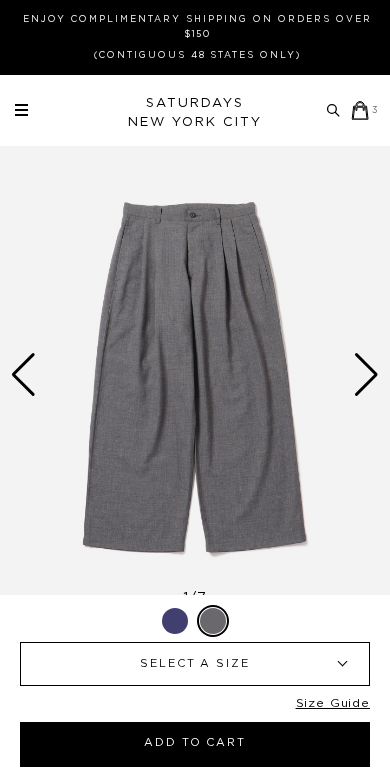 scroll, scrollTop: 0, scrollLeft: 0, axis: both 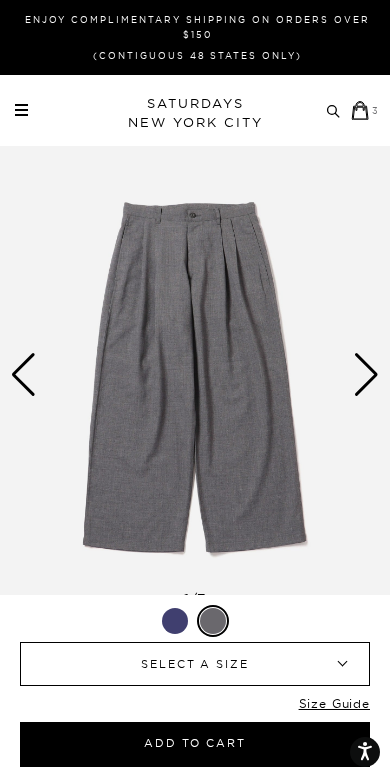 click at bounding box center (175, 621) 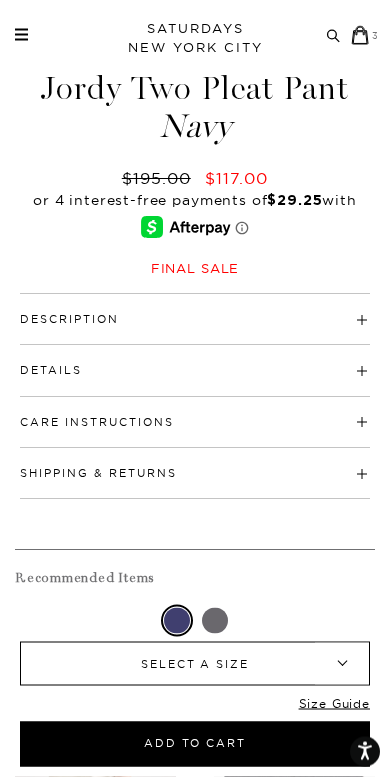 scroll, scrollTop: 567, scrollLeft: 0, axis: vertical 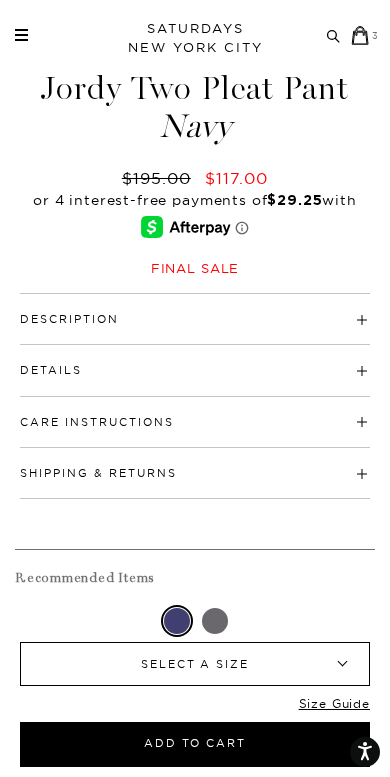 click on "Details" at bounding box center (195, 361) 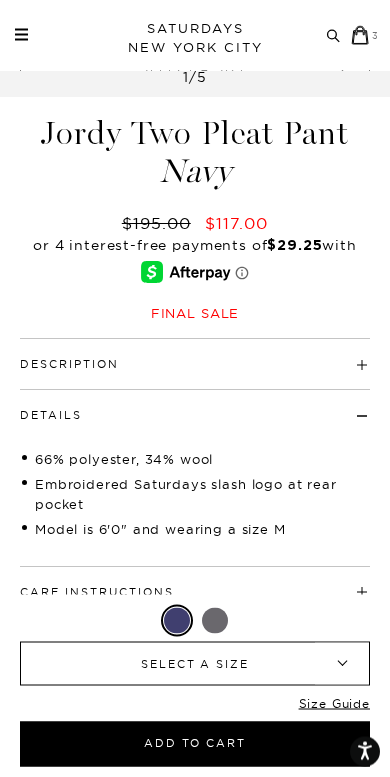 scroll, scrollTop: 522, scrollLeft: 0, axis: vertical 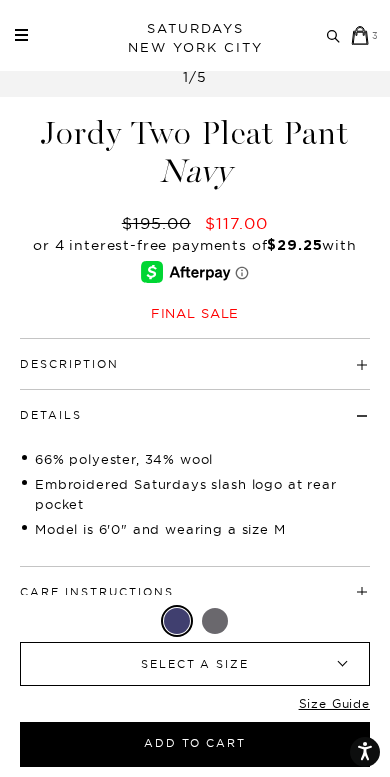 click on "SELECT A SIZE" at bounding box center (195, 664) 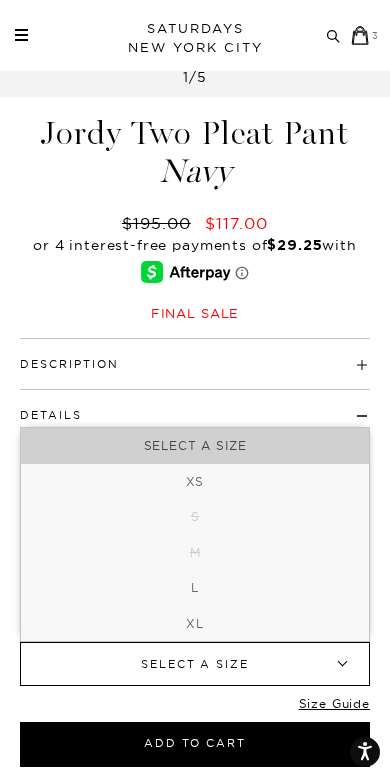 click on "Description" at bounding box center [195, 355] 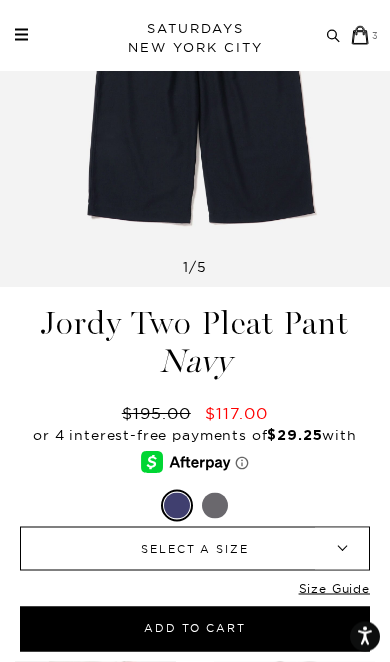 scroll, scrollTop: 330, scrollLeft: 0, axis: vertical 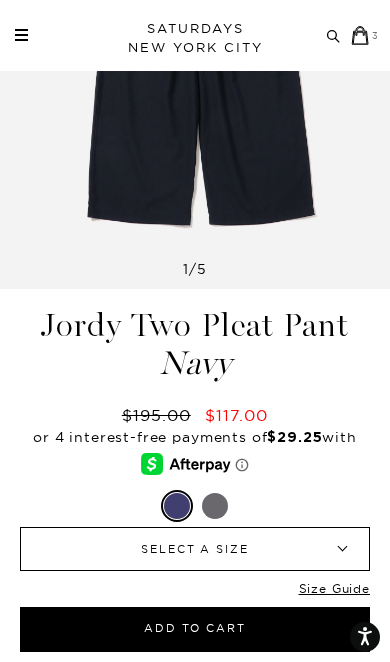 click at bounding box center (215, 506) 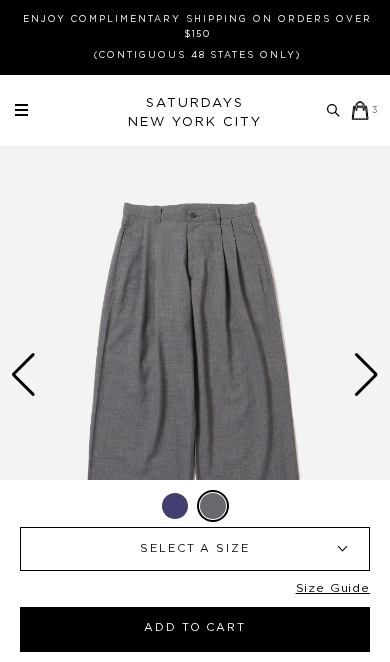 scroll, scrollTop: 0, scrollLeft: 0, axis: both 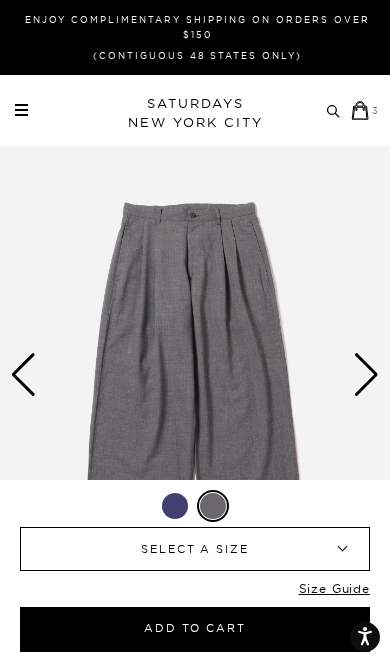 click on "SELECT A SIZE" at bounding box center [195, 549] 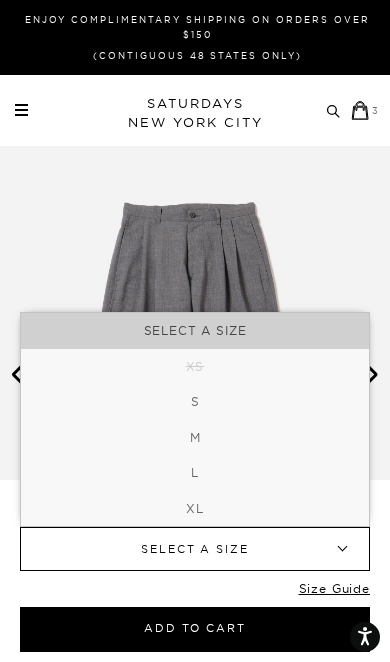 click on "M" at bounding box center [195, 438] 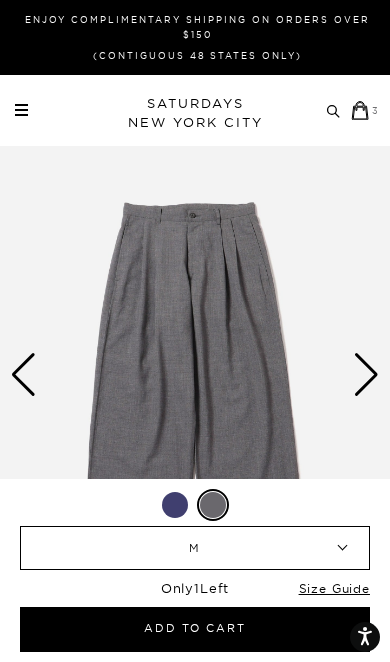 click on "Size Guide" at bounding box center (334, 594) 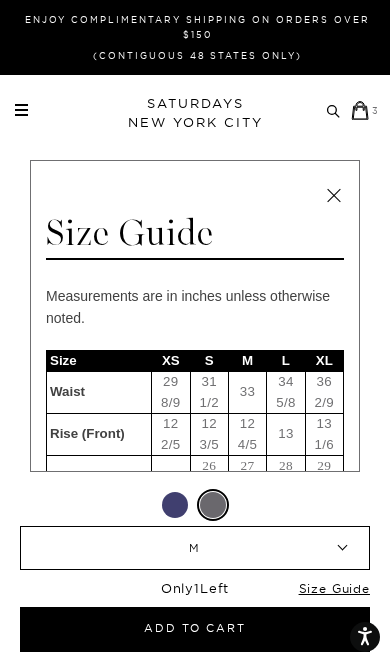 scroll, scrollTop: 0, scrollLeft: 254, axis: horizontal 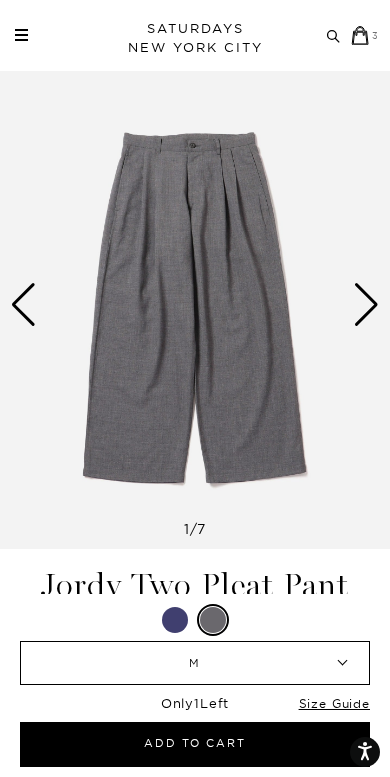 click on "▾" at bounding box center [342, 663] 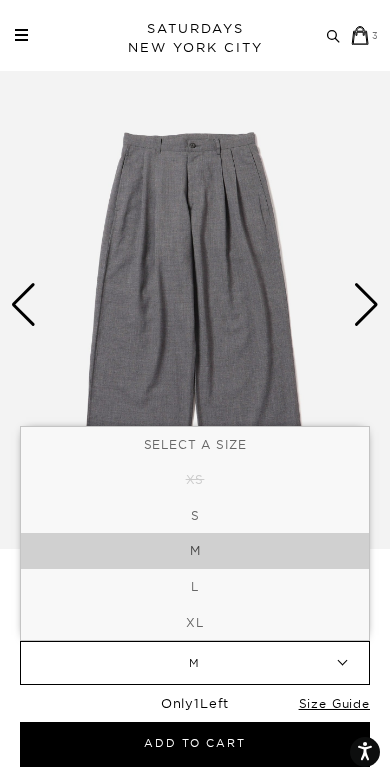 click on "XS" at bounding box center (195, 480) 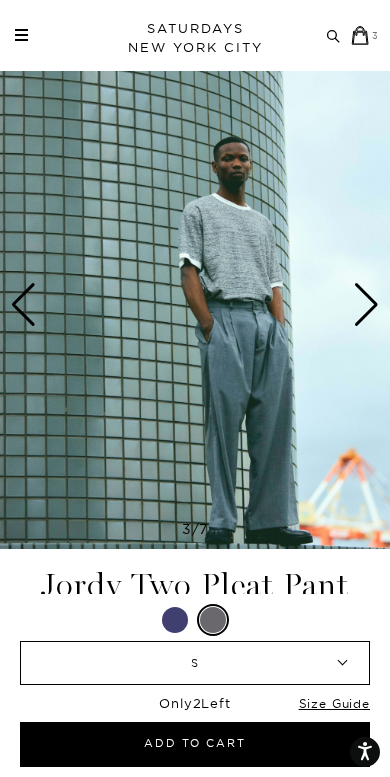 click on "Size Guide" at bounding box center (334, 709) 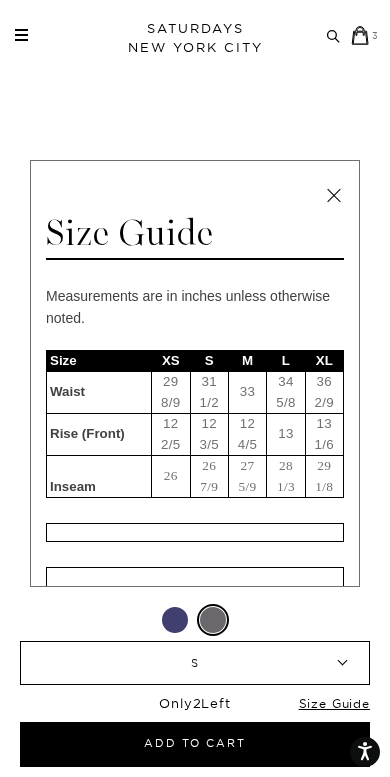 scroll, scrollTop: 0, scrollLeft: 208, axis: horizontal 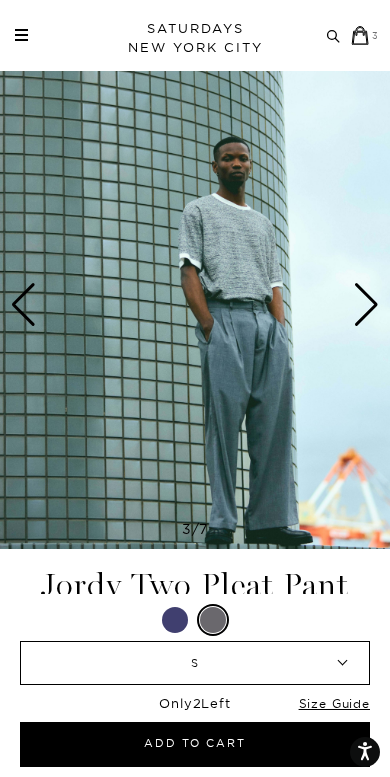 click on "Archive Sale
Men's
Tees
Shirts
Shorts
Swim
Knitwear
Pants
Sweats" at bounding box center (197, 35) 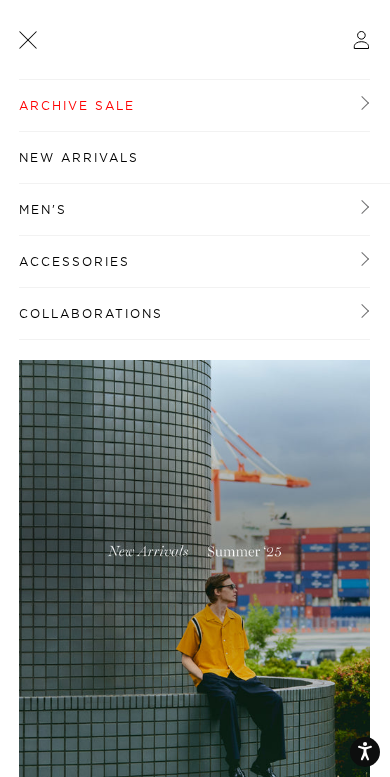 click on "Archive Sale" at bounding box center [194, 106] 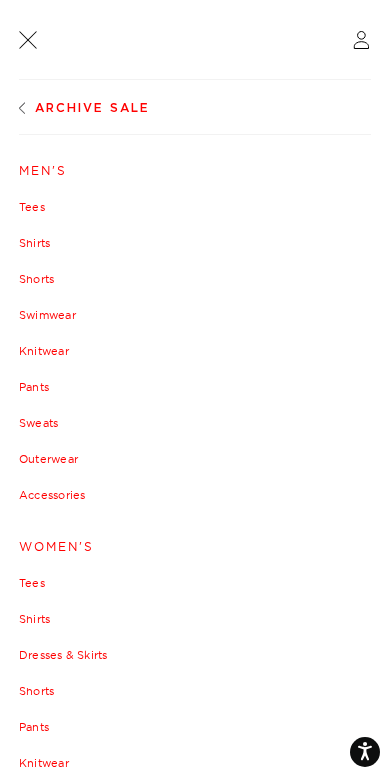 click on "Outerwear" at bounding box center (195, 459) 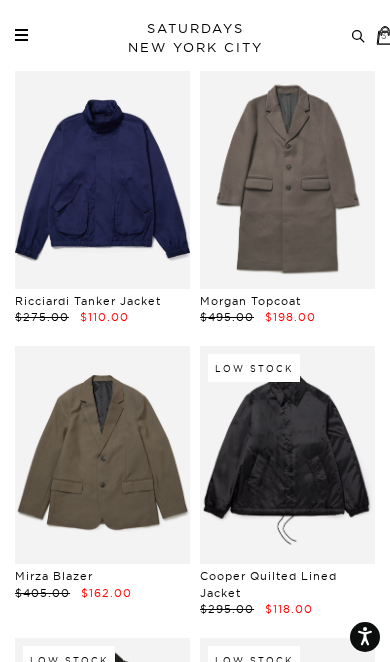 scroll, scrollTop: 5056, scrollLeft: 0, axis: vertical 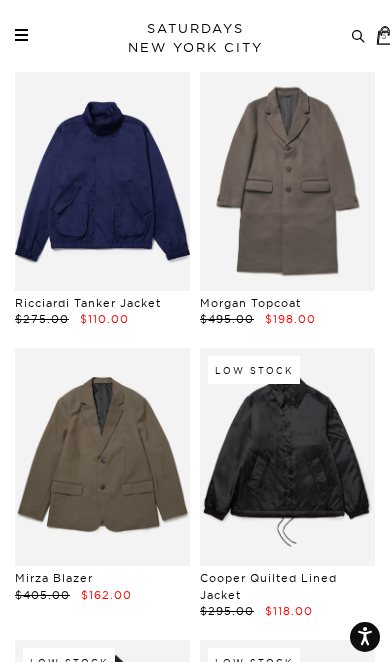 click at bounding box center (21, 40) 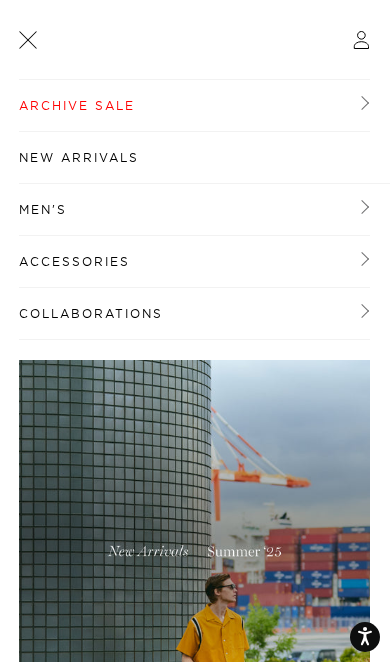 click on "Archive Sale" at bounding box center (194, 106) 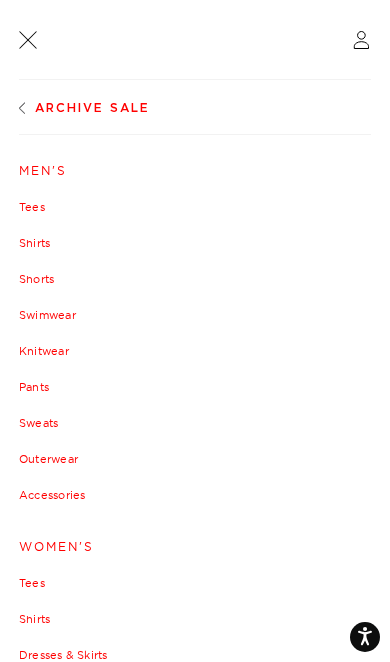 click on "Shirts" at bounding box center [195, 619] 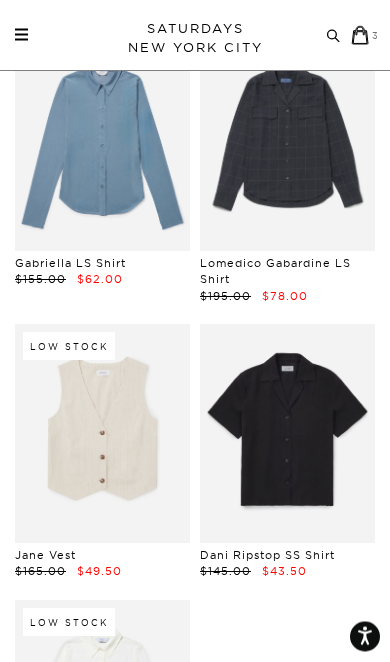 scroll, scrollTop: 1087, scrollLeft: 0, axis: vertical 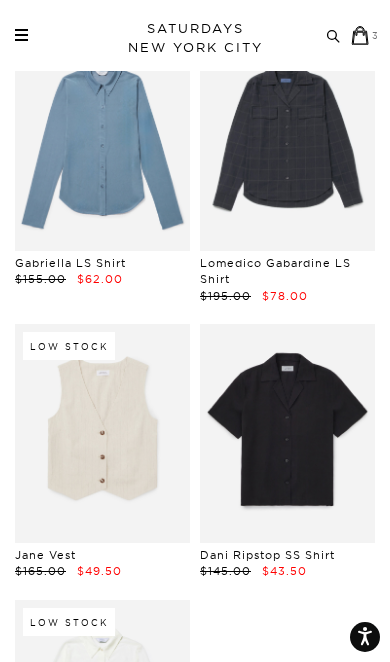 click on "3" at bounding box center (376, 35) 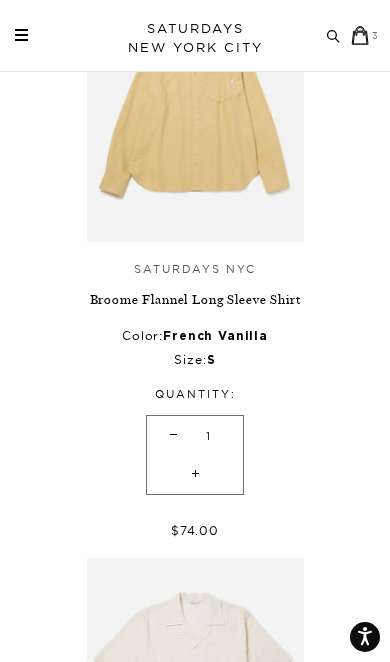 scroll, scrollTop: 258, scrollLeft: 0, axis: vertical 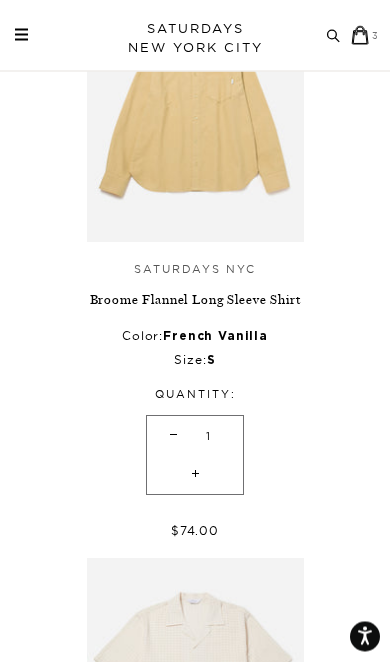 click at bounding box center [195, 113] 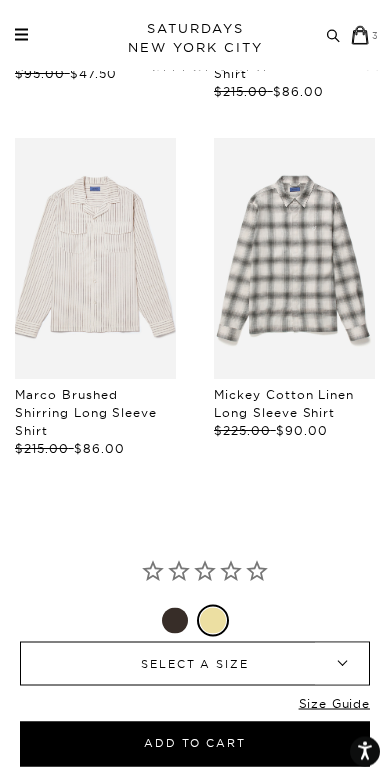 scroll, scrollTop: 1487, scrollLeft: 0, axis: vertical 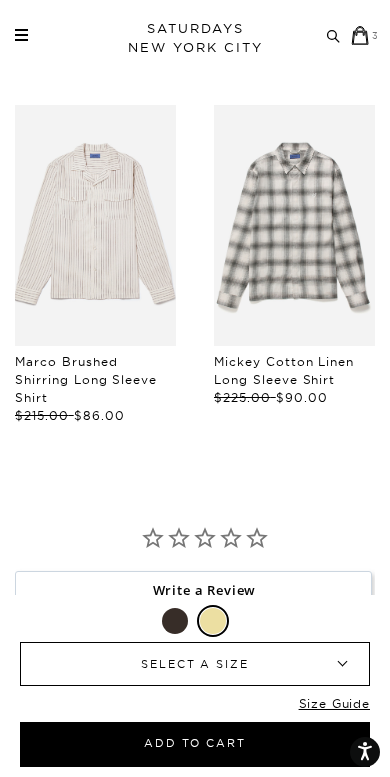 click at bounding box center (95, 226) 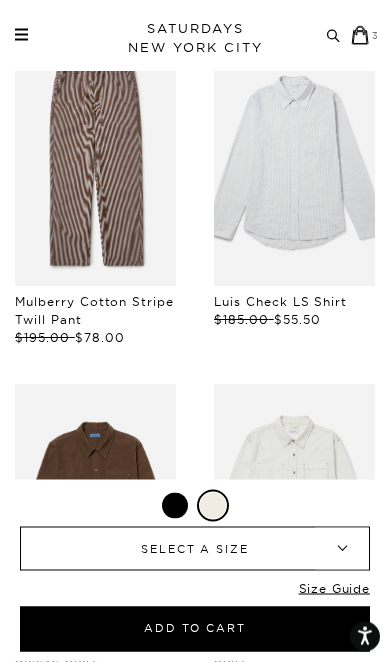 scroll, scrollTop: 1165, scrollLeft: 0, axis: vertical 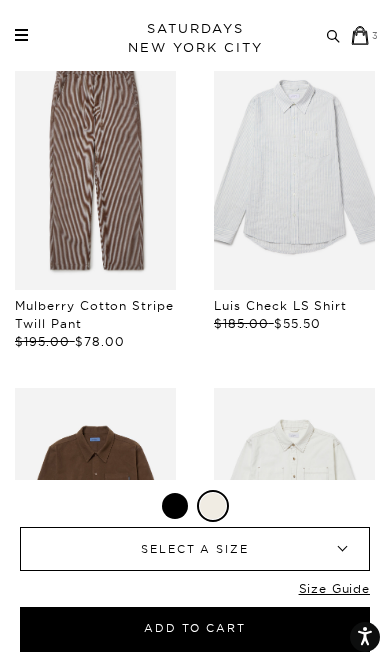 click at bounding box center (294, 169) 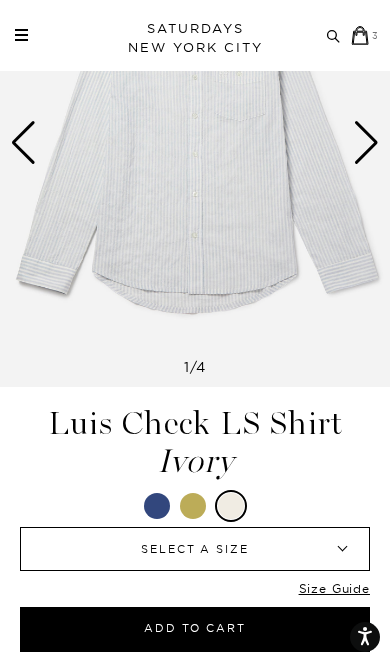 scroll, scrollTop: 88, scrollLeft: 0, axis: vertical 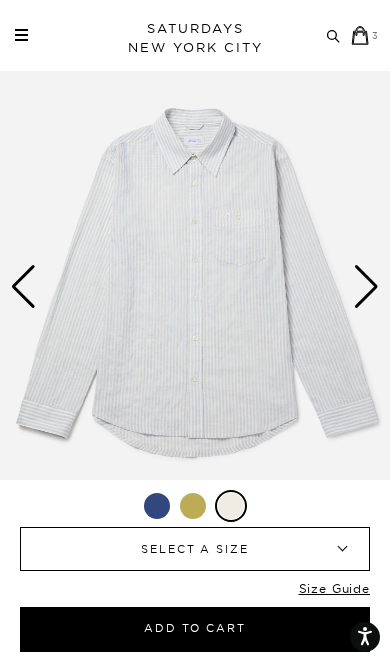 click at bounding box center [193, 506] 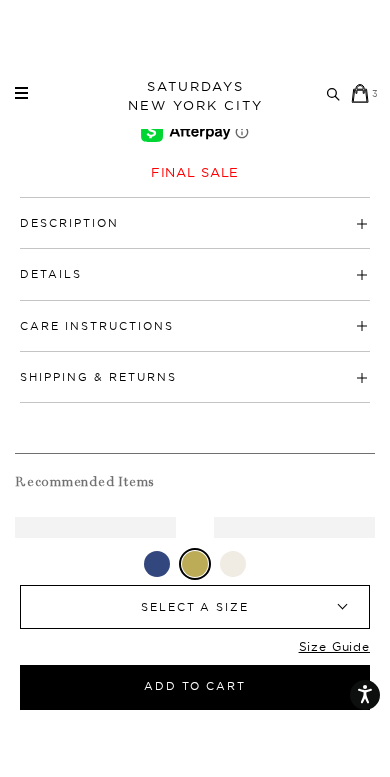 scroll, scrollTop: 724, scrollLeft: 0, axis: vertical 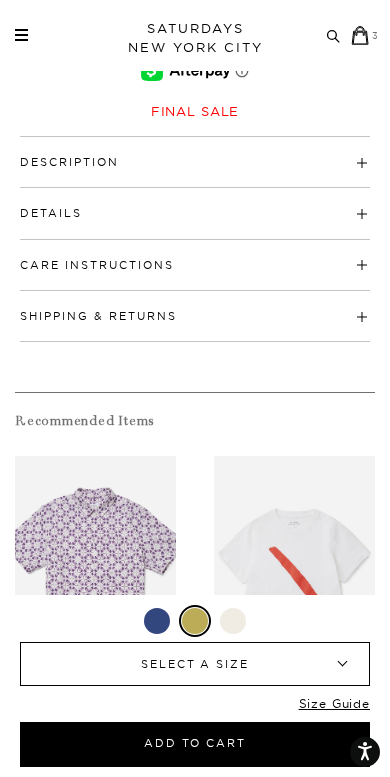 click on "Details" at bounding box center [195, 204] 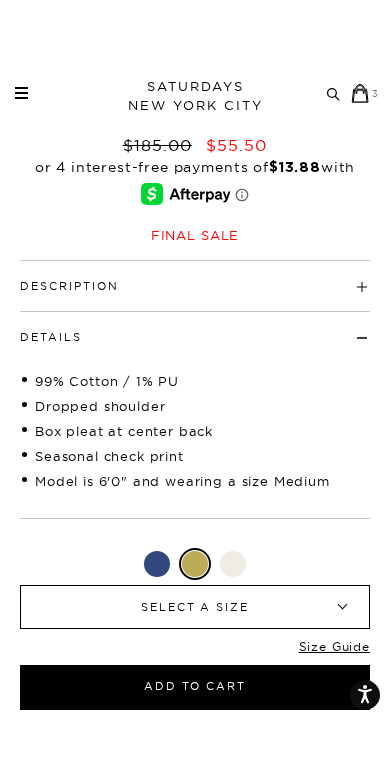 scroll, scrollTop: 662, scrollLeft: 0, axis: vertical 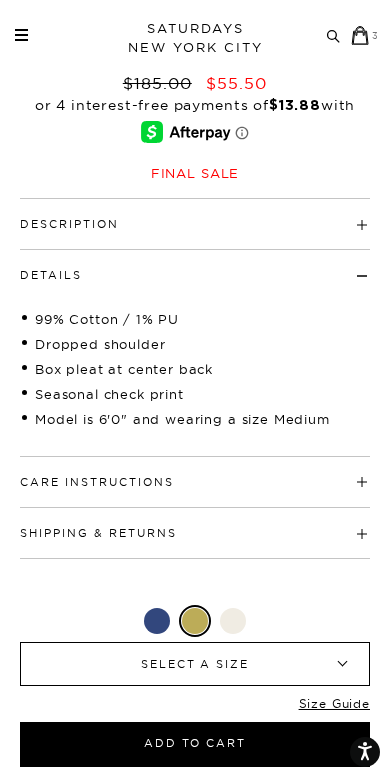 click at bounding box center (157, 621) 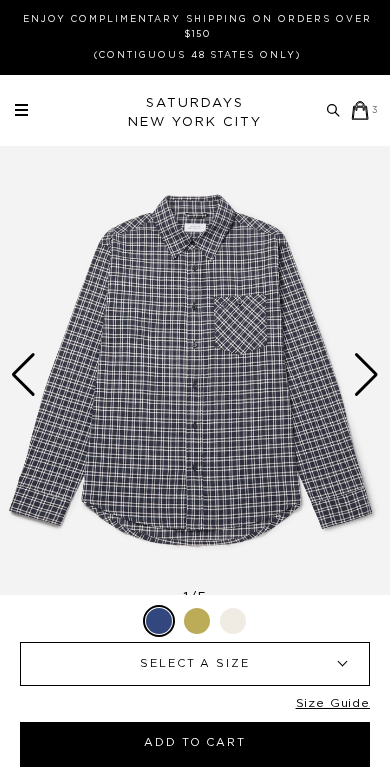 scroll, scrollTop: 0, scrollLeft: 0, axis: both 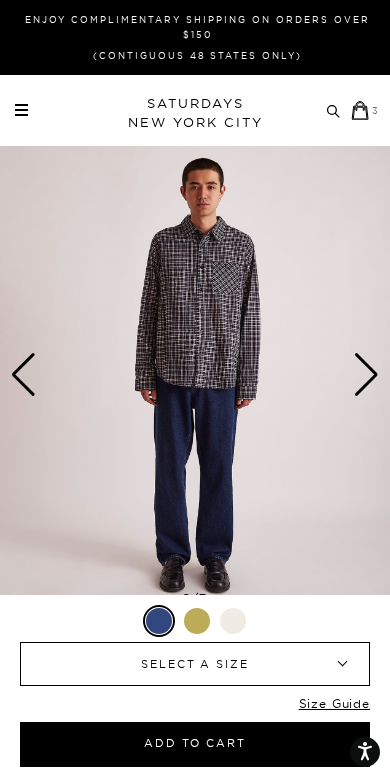 click at bounding box center (197, 621) 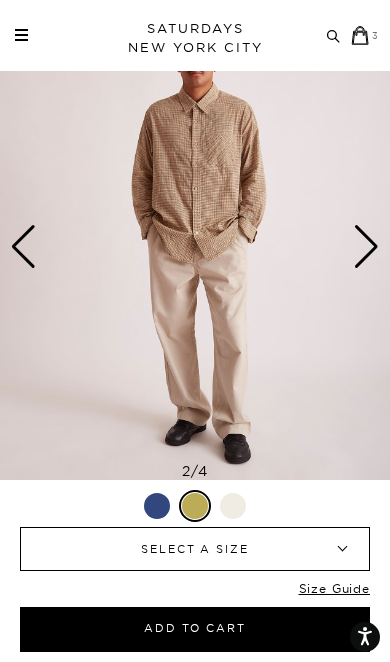 scroll, scrollTop: 118, scrollLeft: 0, axis: vertical 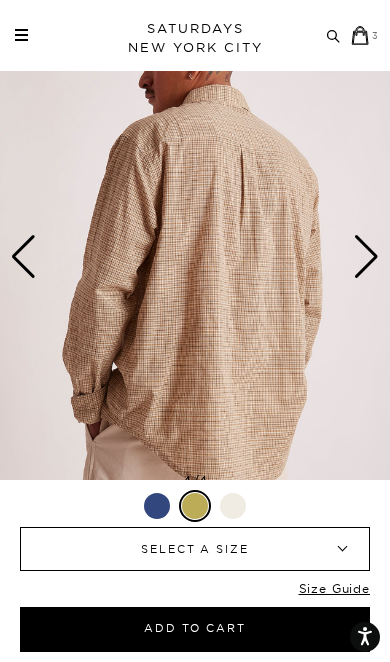 click at bounding box center (233, 506) 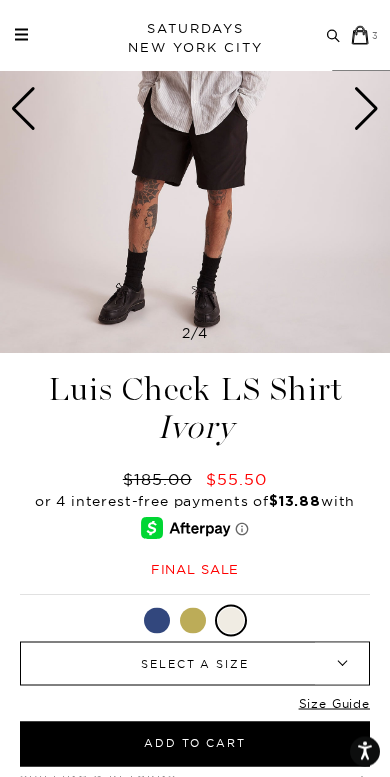 scroll, scrollTop: 266, scrollLeft: 0, axis: vertical 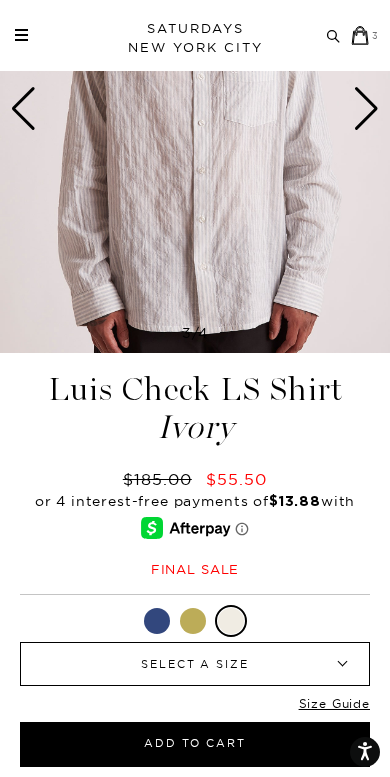 click on "SELECT A SIZE" at bounding box center (195, 664) 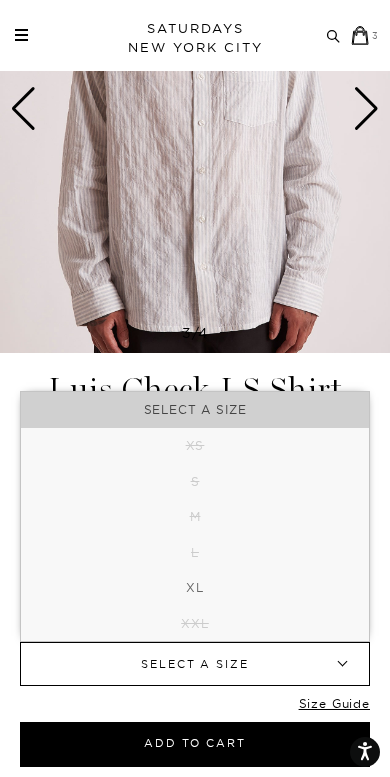 click at bounding box center [195, 109] 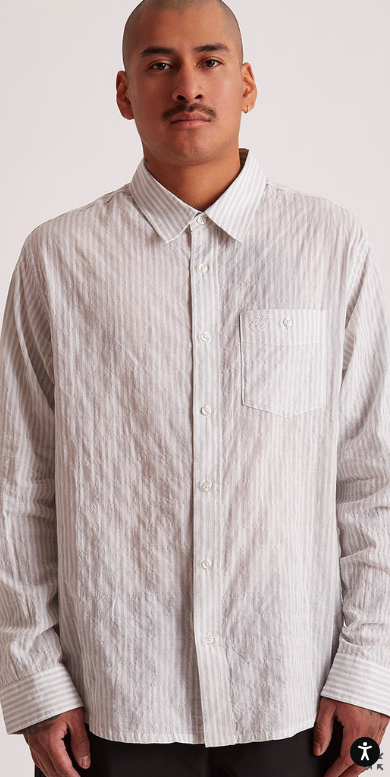 click at bounding box center [195, 388] 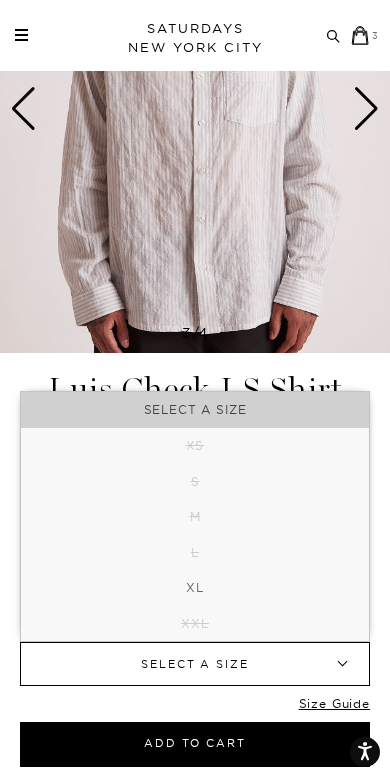 click on "▾" at bounding box center [342, 664] 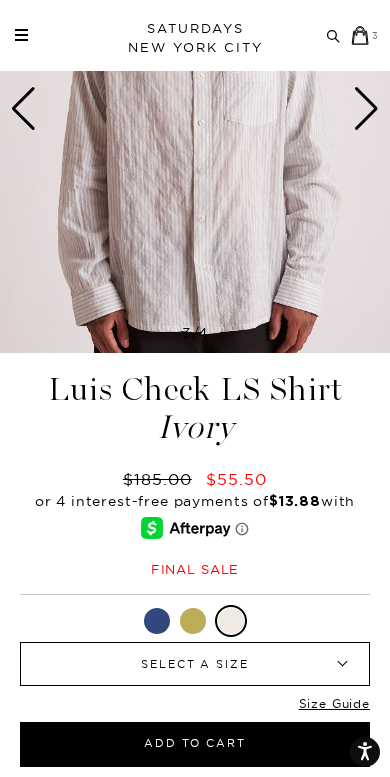 click at bounding box center (193, 621) 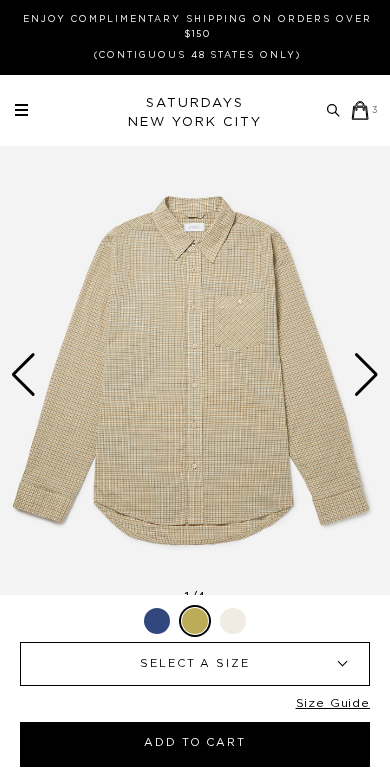 scroll, scrollTop: 0, scrollLeft: 0, axis: both 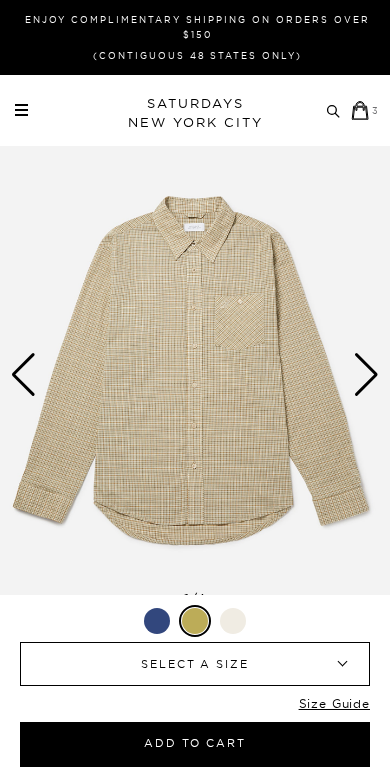 click on "SELECT A SIZE" at bounding box center (195, 664) 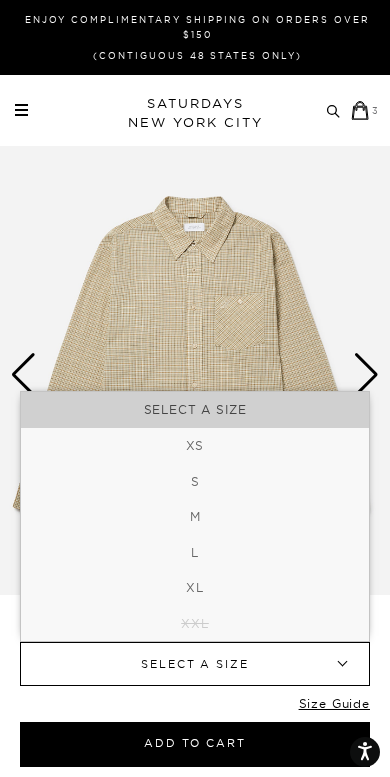 click on "S" at bounding box center (195, 482) 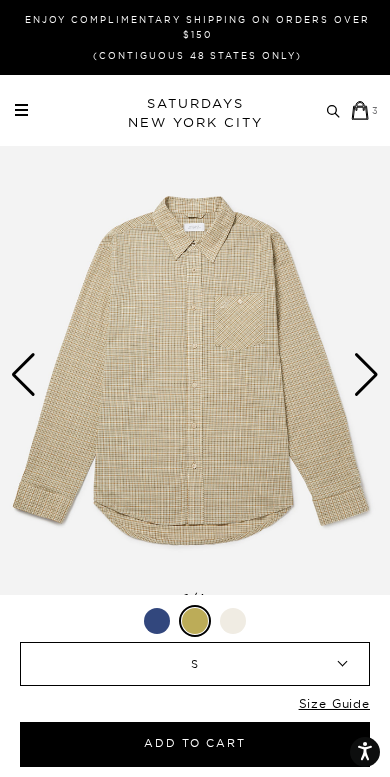 click on "Size Guide" at bounding box center (334, 709) 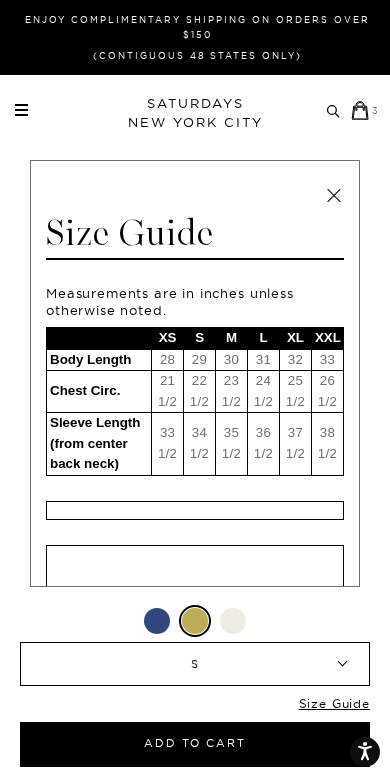 click at bounding box center (334, 196) 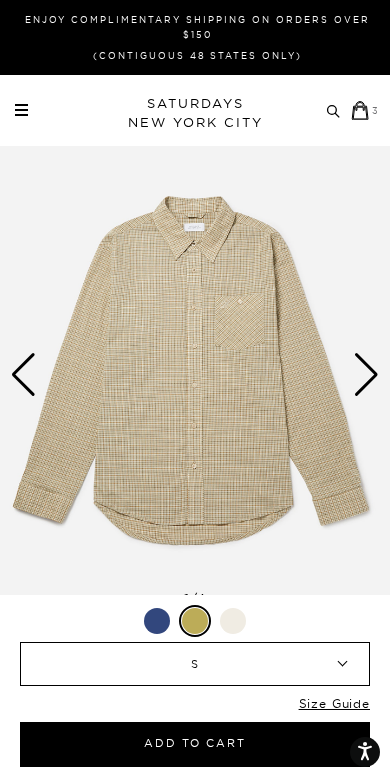 click on "Add to Cart" at bounding box center [195, 744] 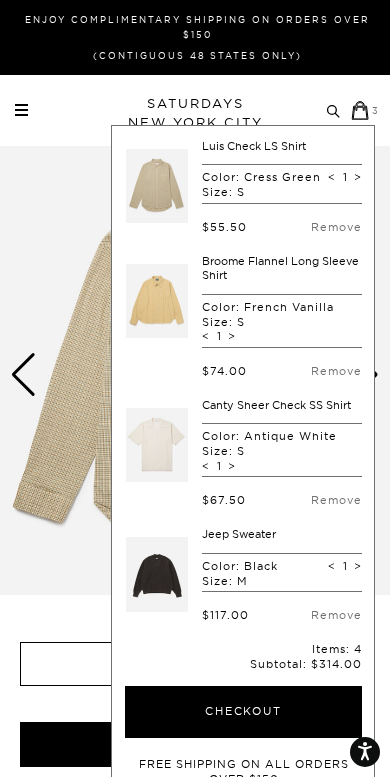 click on "Remove" at bounding box center (336, 371) 